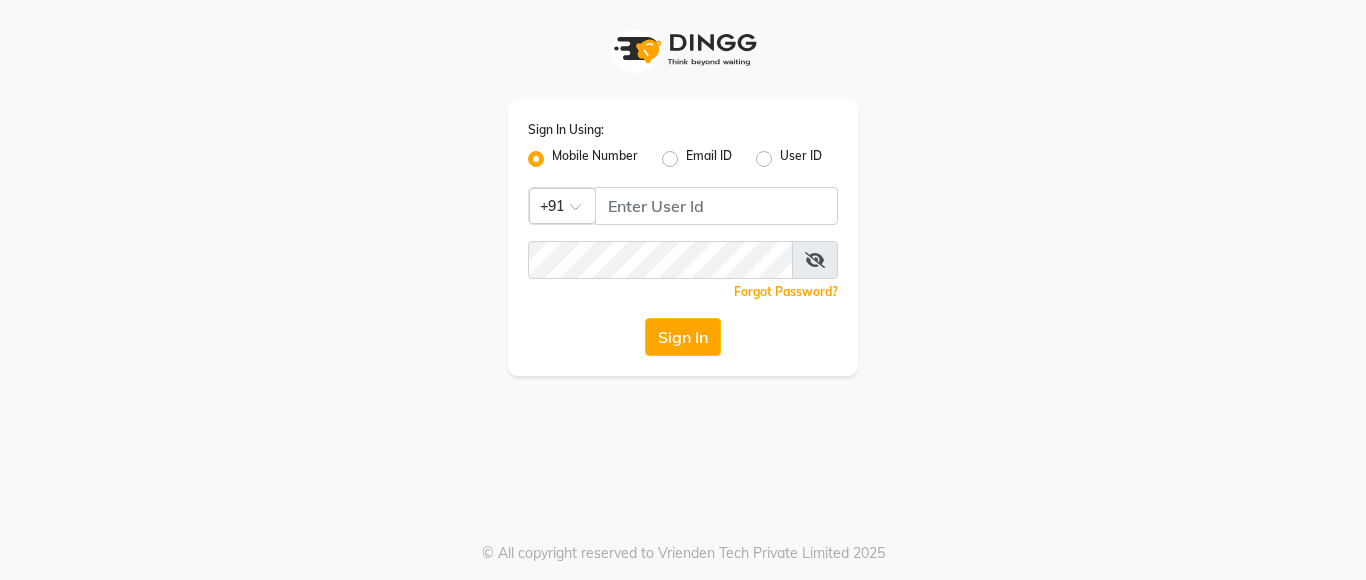 scroll, scrollTop: 0, scrollLeft: 0, axis: both 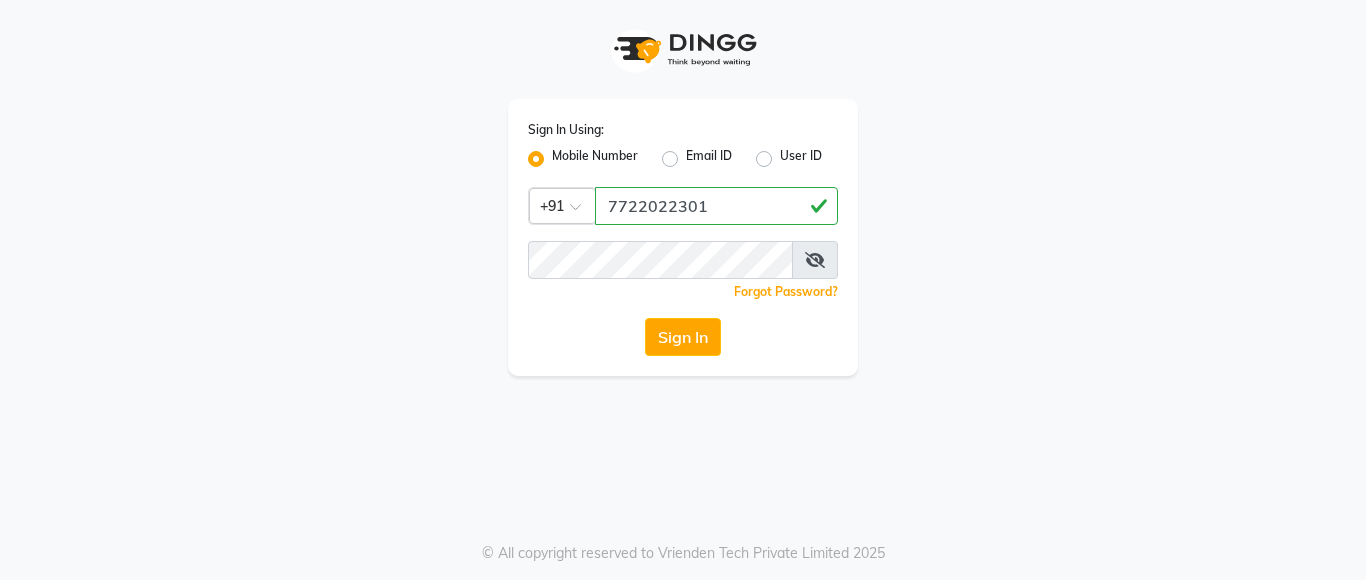 type on "7722022301" 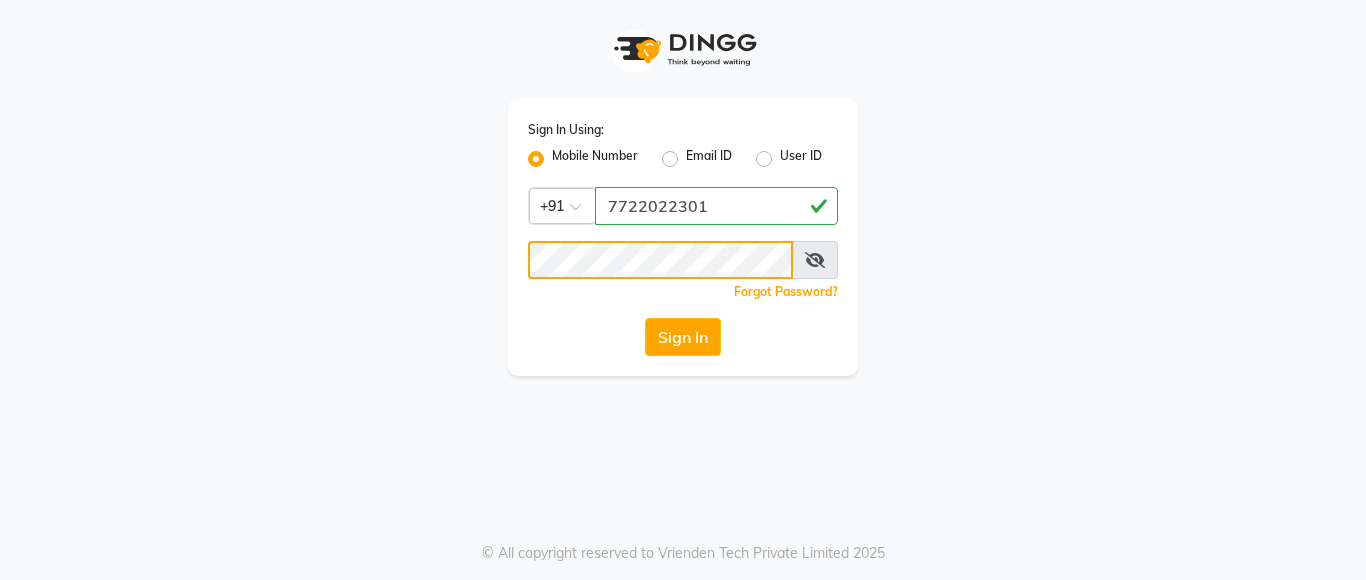 click on "Sign In" 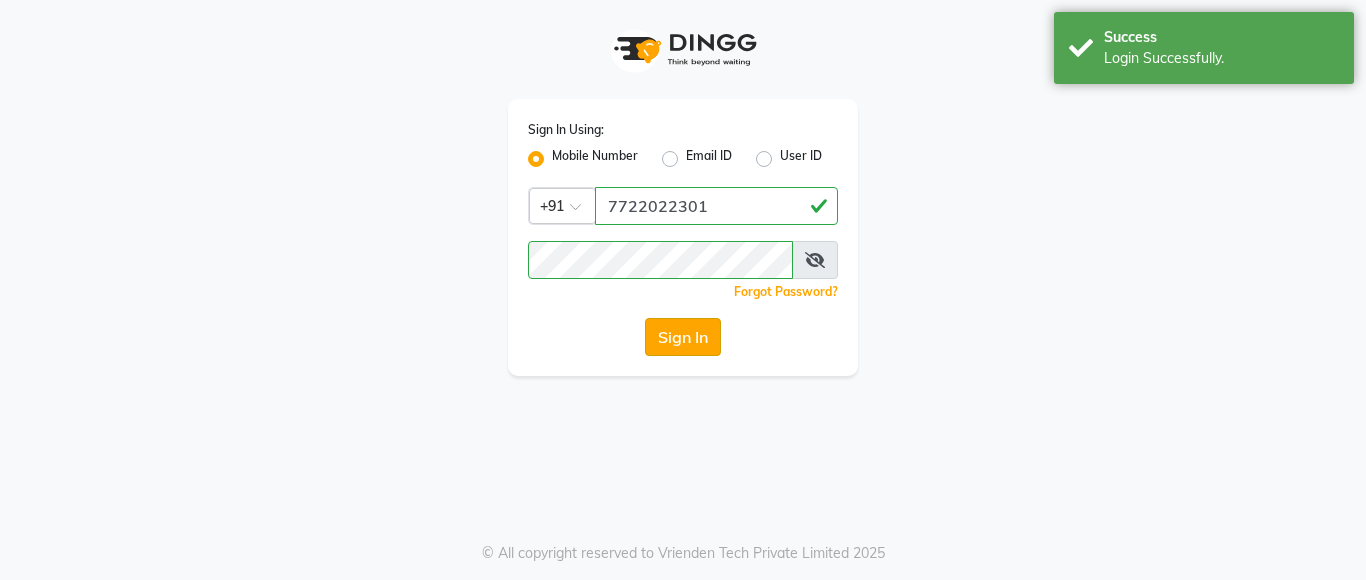 click on "Sign In" 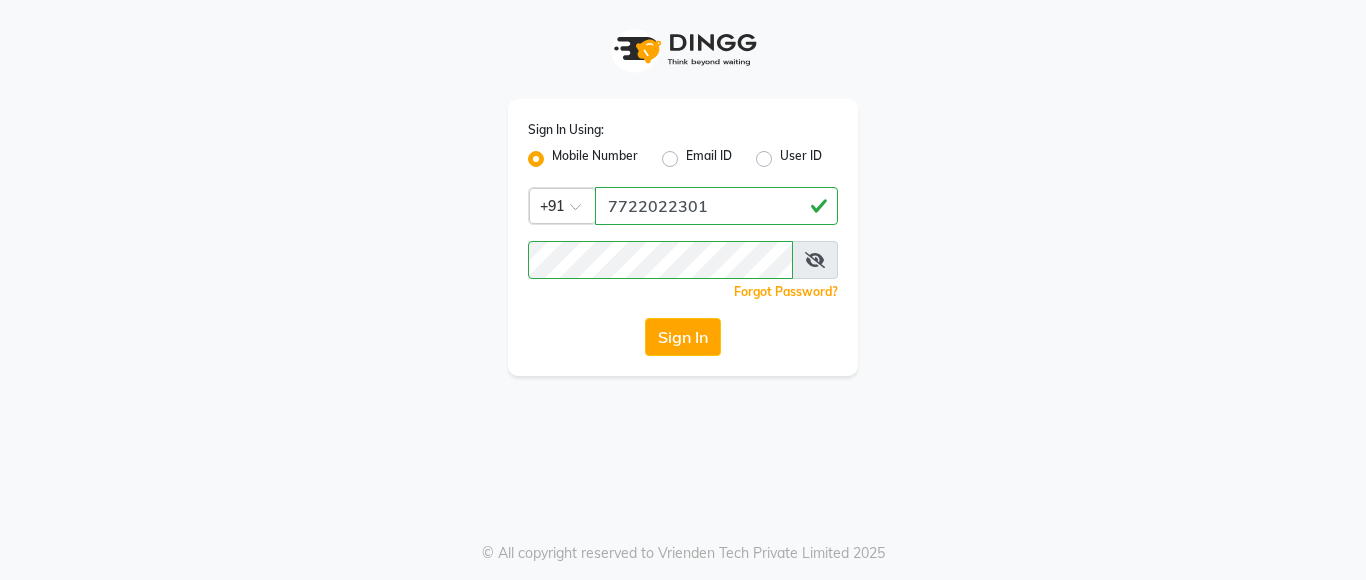 click at bounding box center (815, 260) 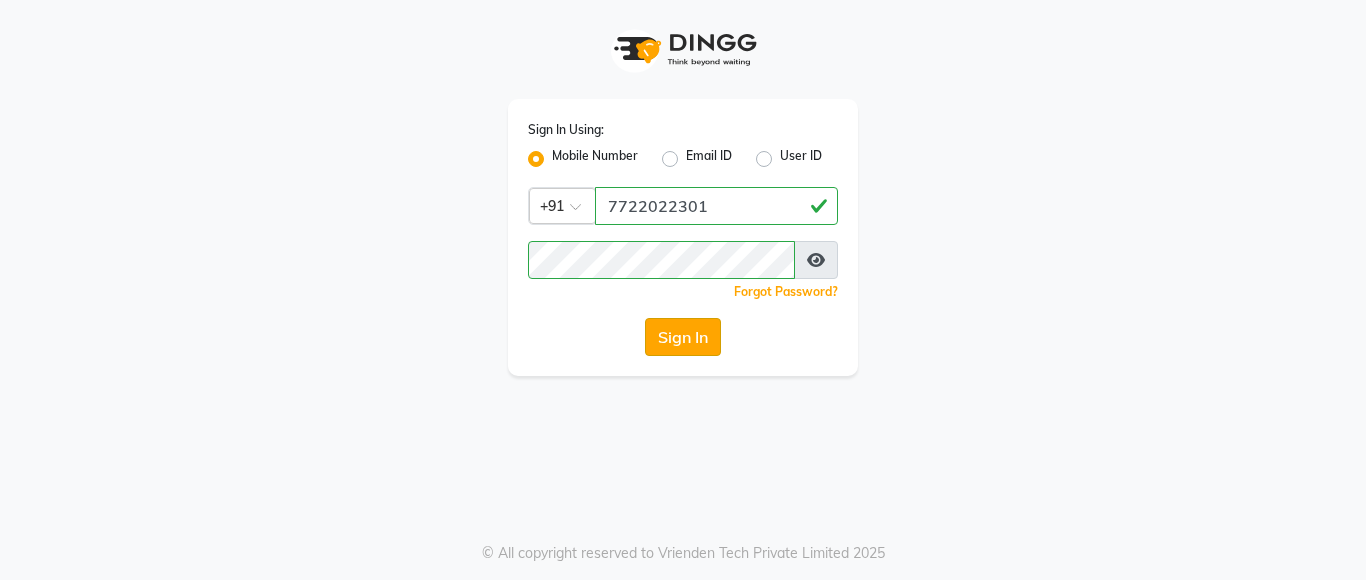 click on "Sign In" 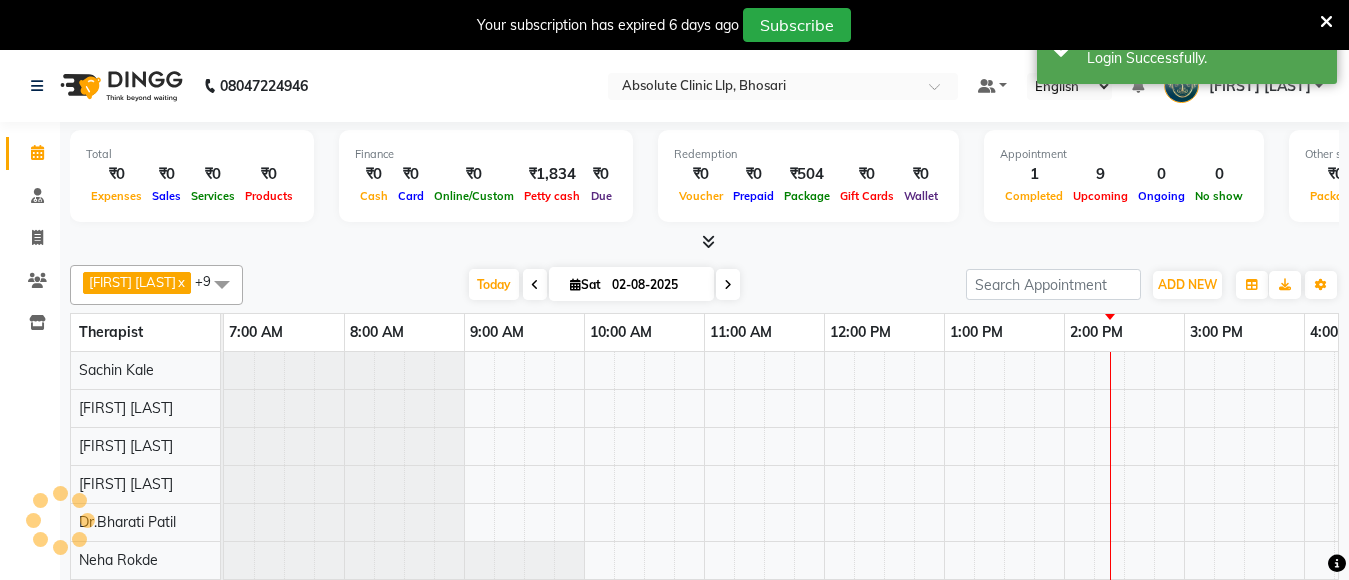 select on "en" 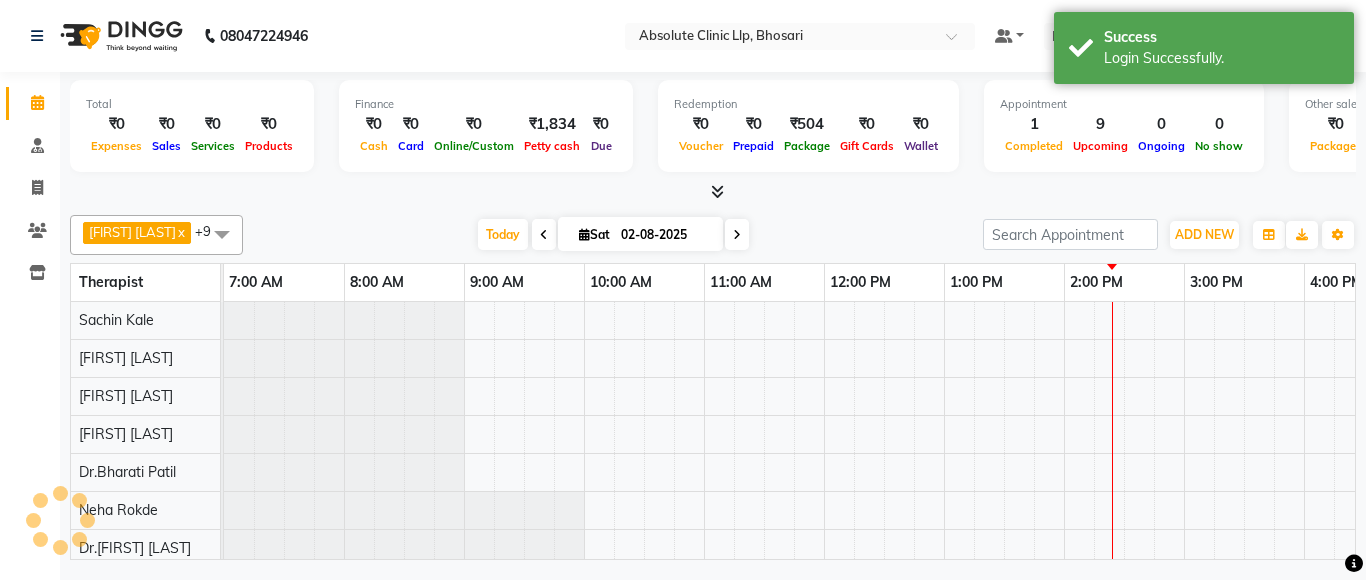 scroll, scrollTop: 0, scrollLeft: 0, axis: both 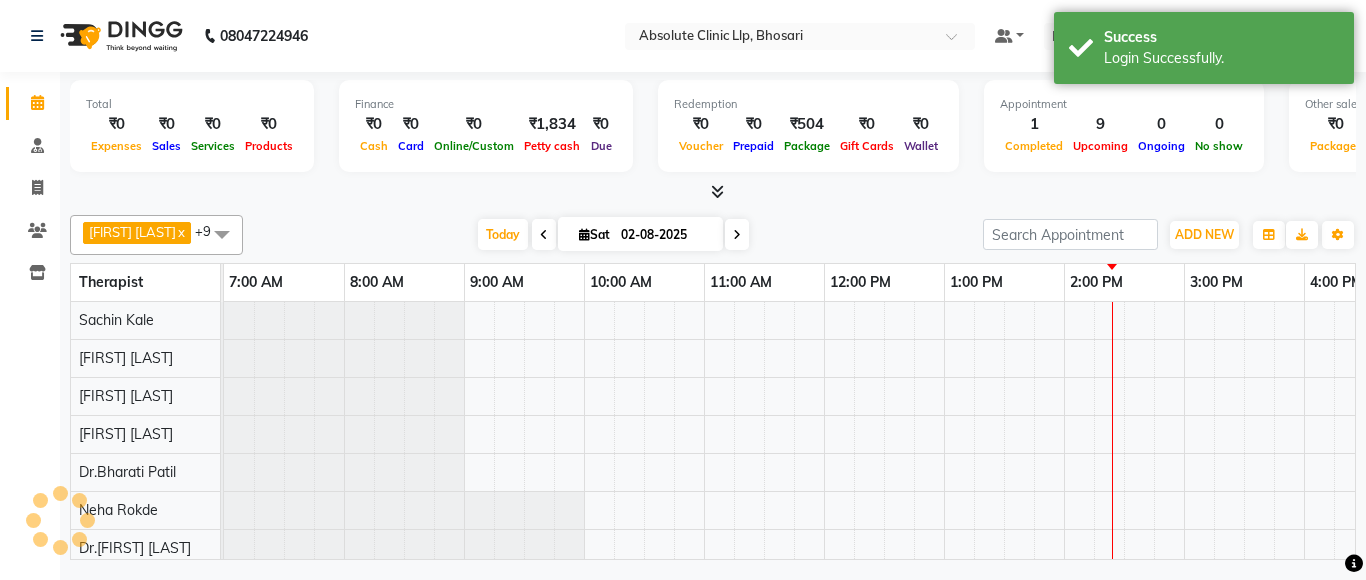 click at bounding box center [717, 191] 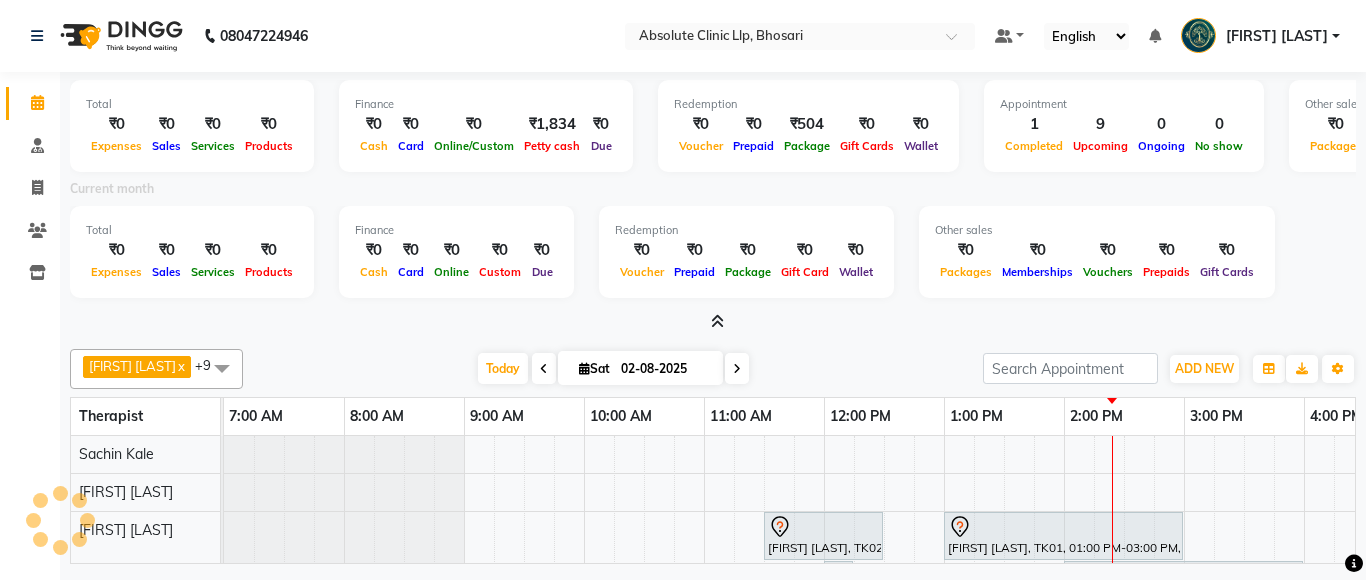 click at bounding box center [717, 321] 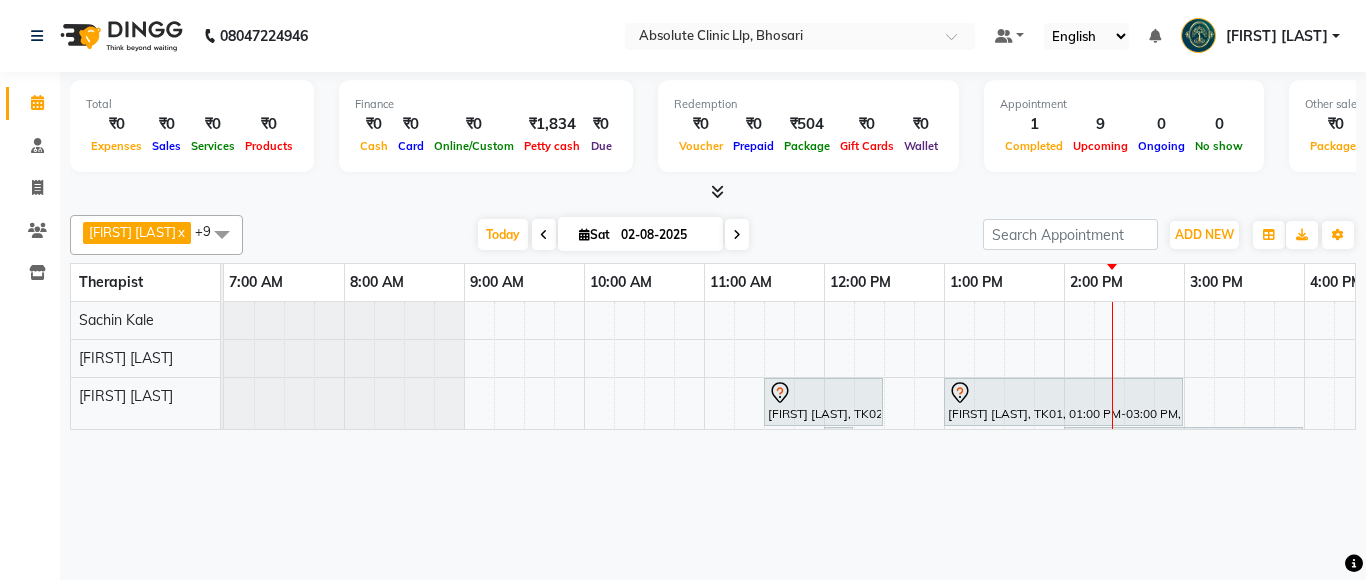 scroll, scrollTop: 96, scrollLeft: 0, axis: vertical 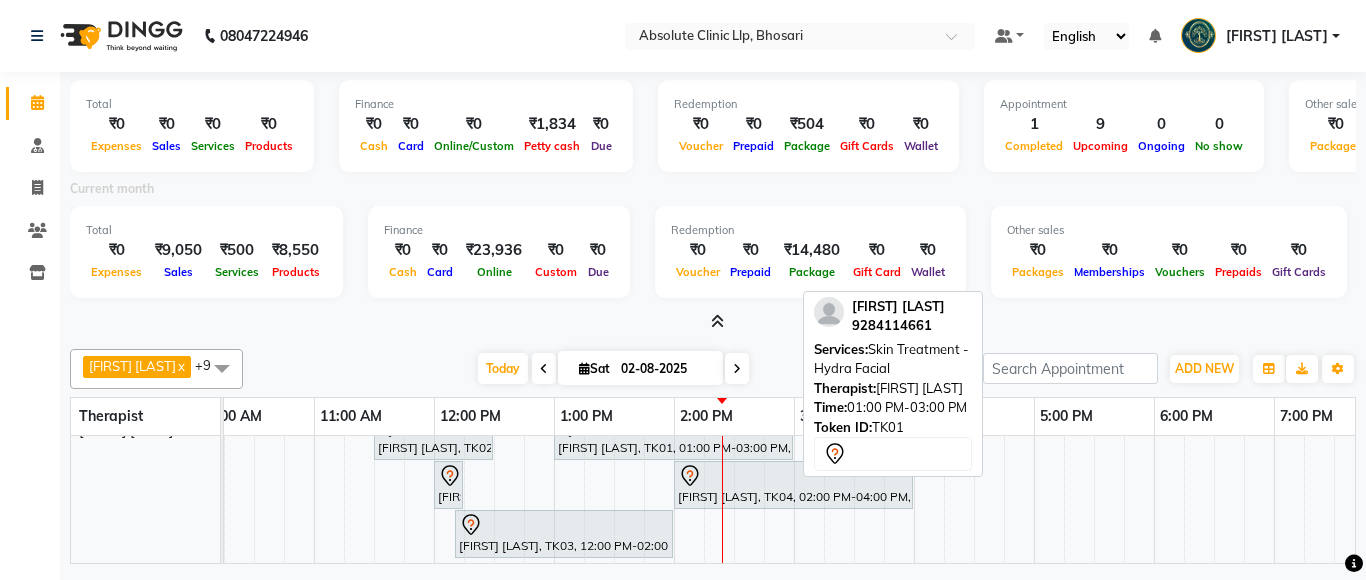 click on "[FIRST] [LAST], TK01, 01:00 PM-03:00 PM, Skin Treatment - Hydra Facial" at bounding box center [673, 436] 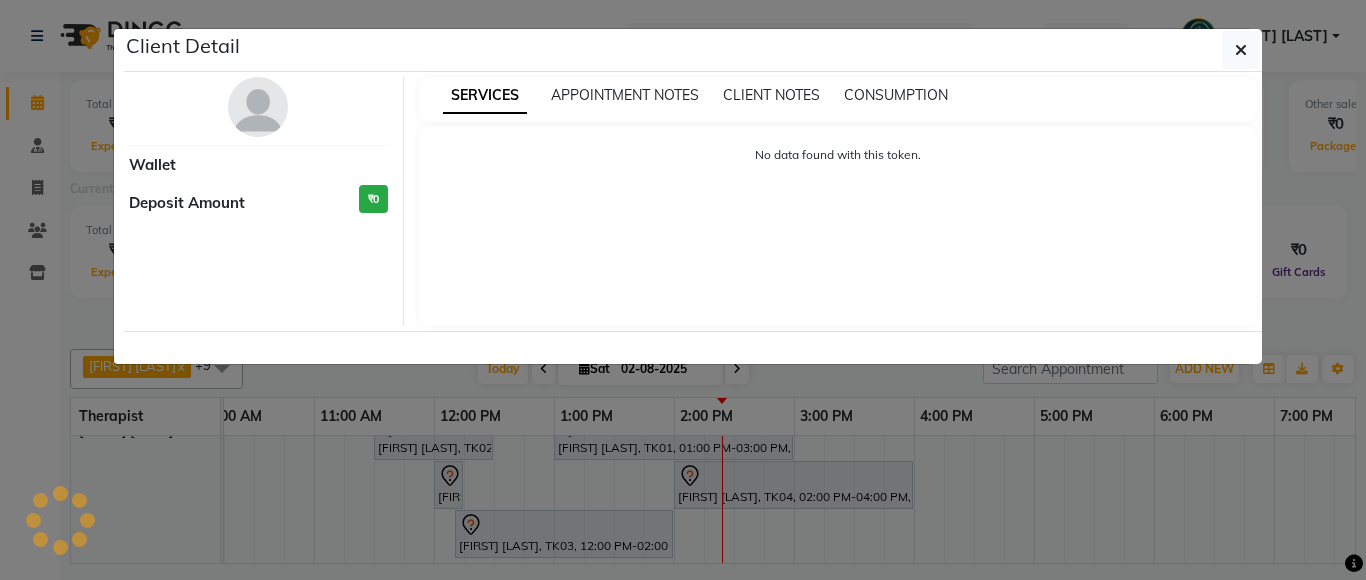 select on "7" 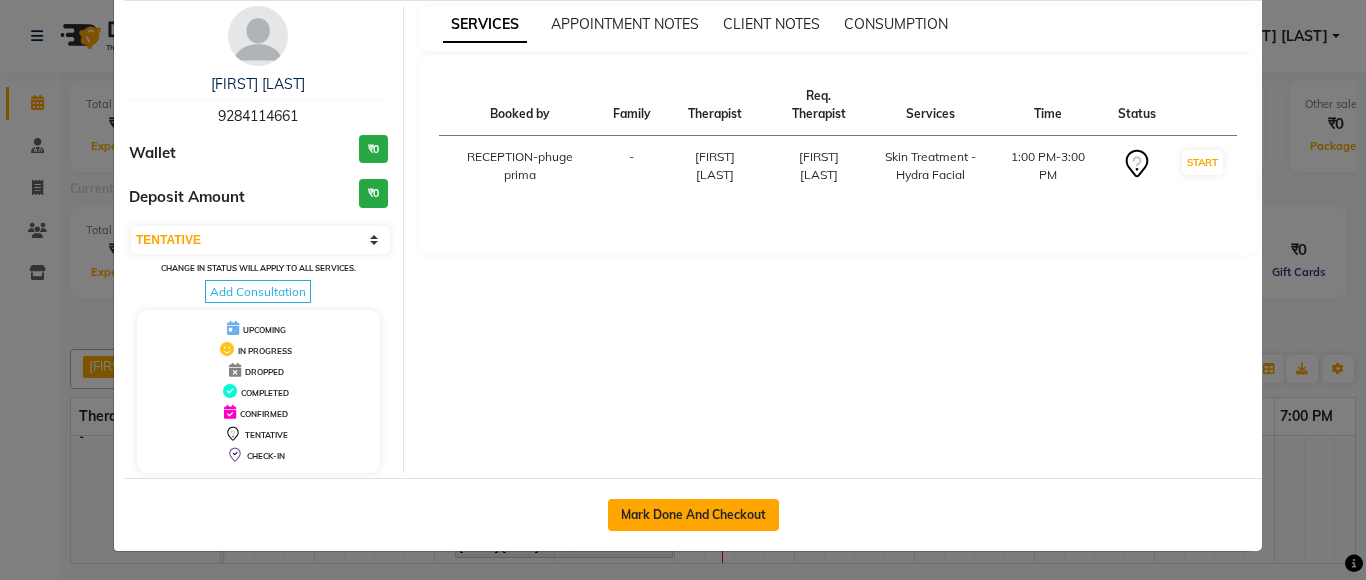 click on "Mark Done And Checkout" 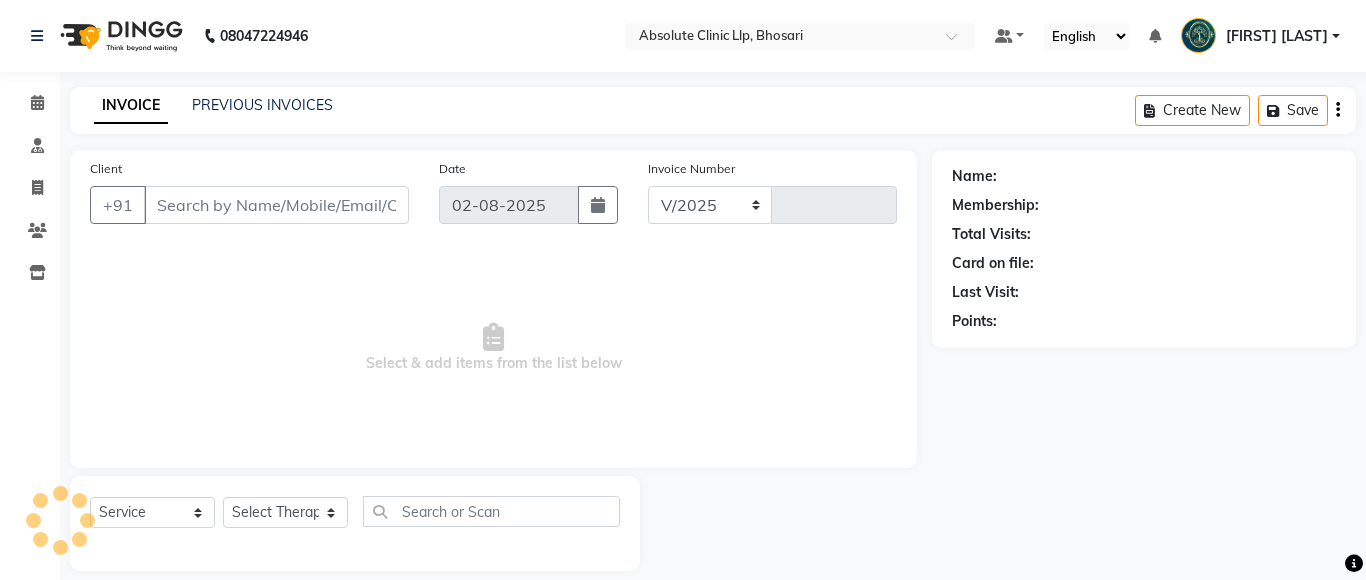 select on "4706" 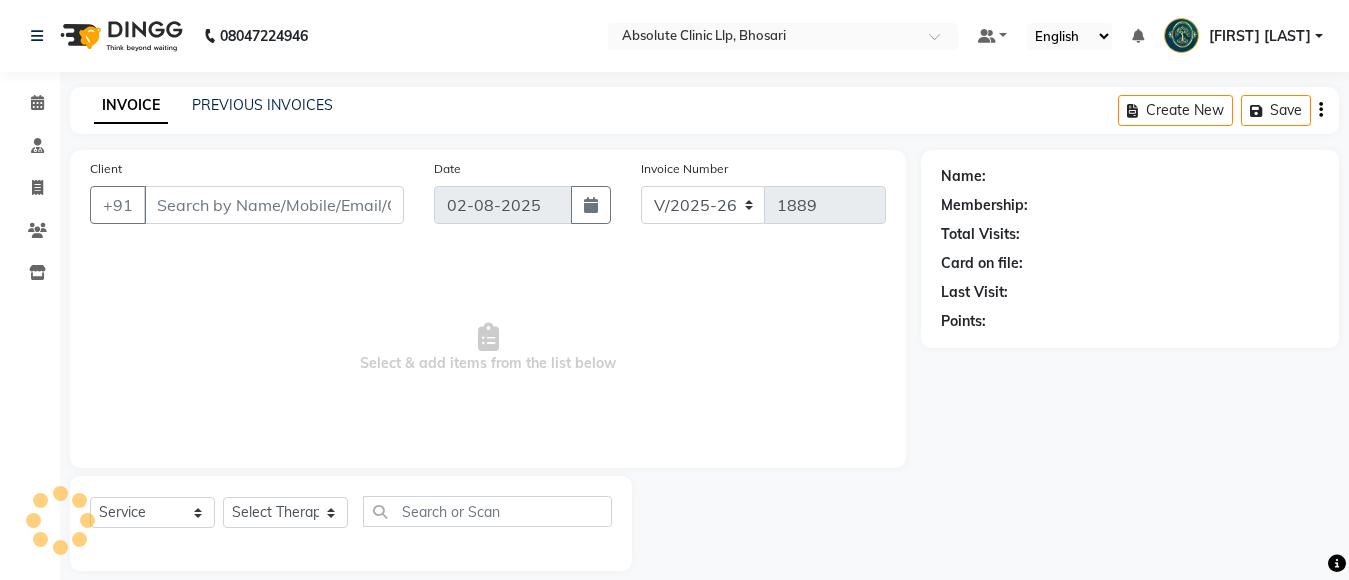 type on "9284114661" 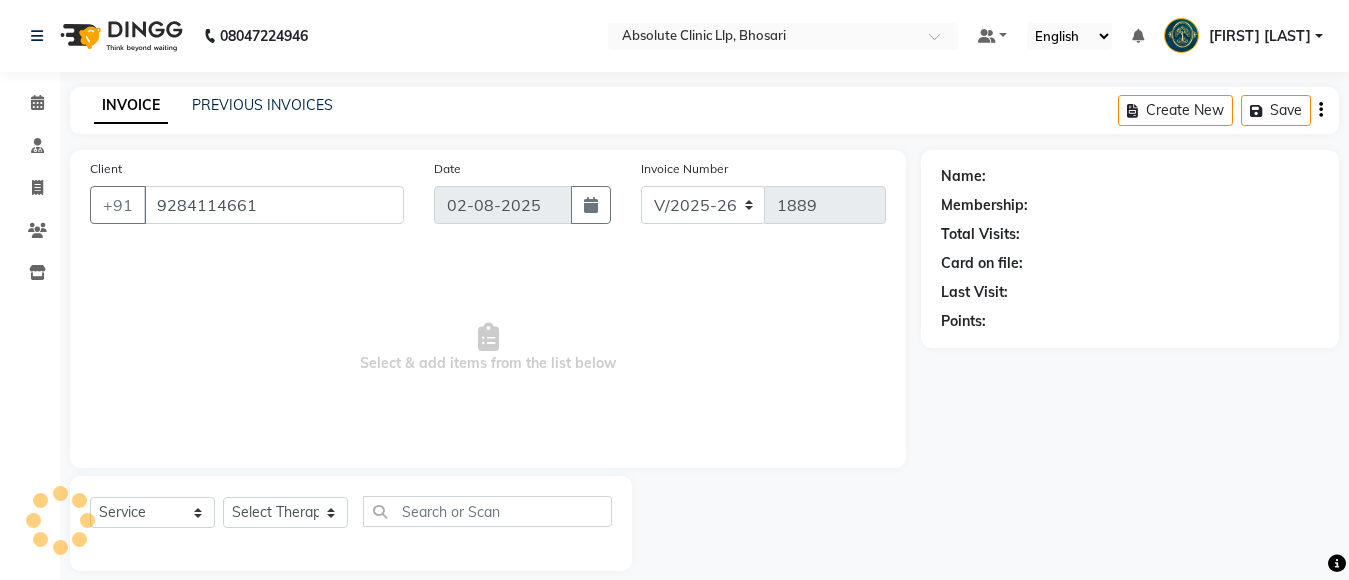select on "27986" 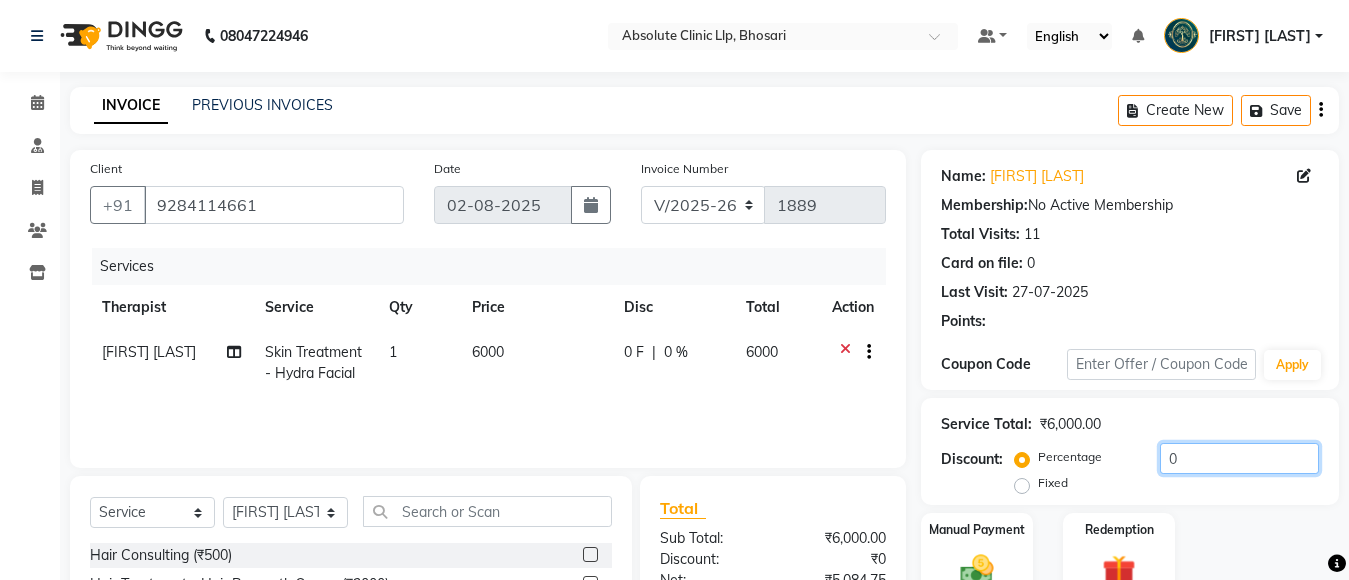 click on "0" 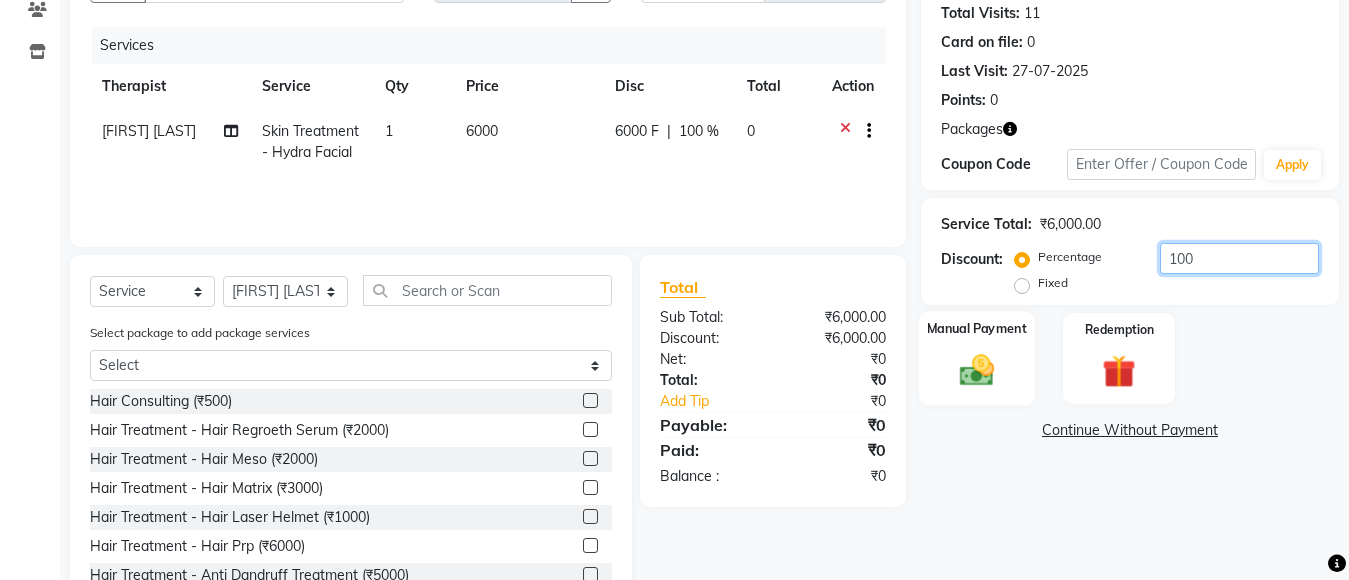 type on "100" 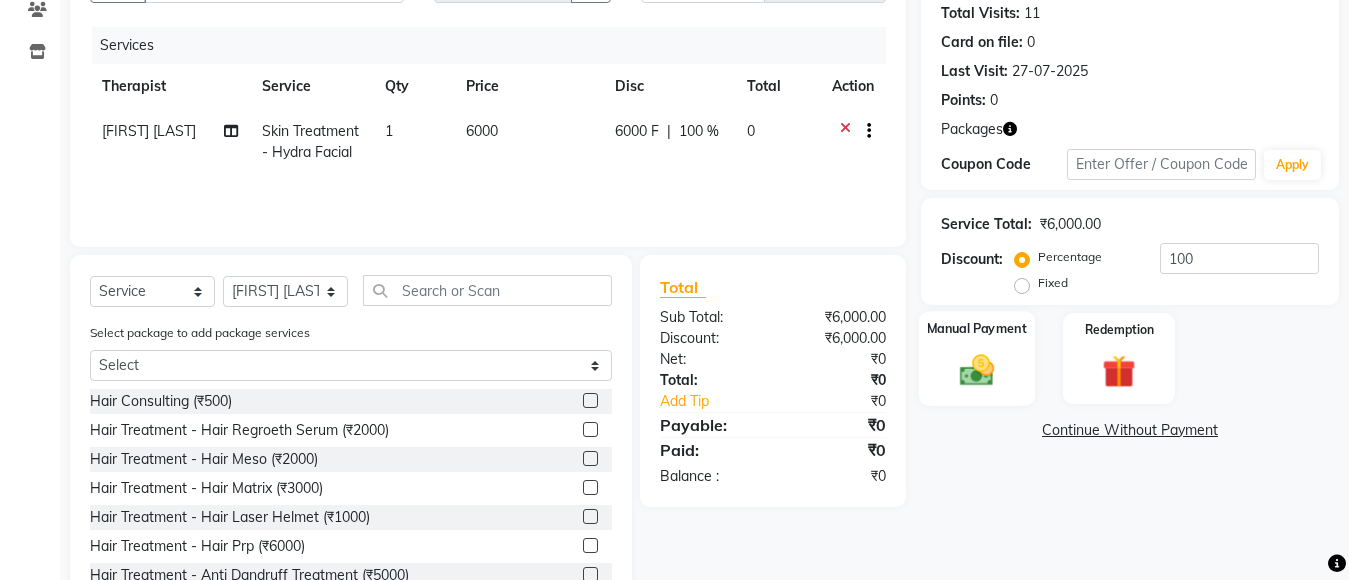 click 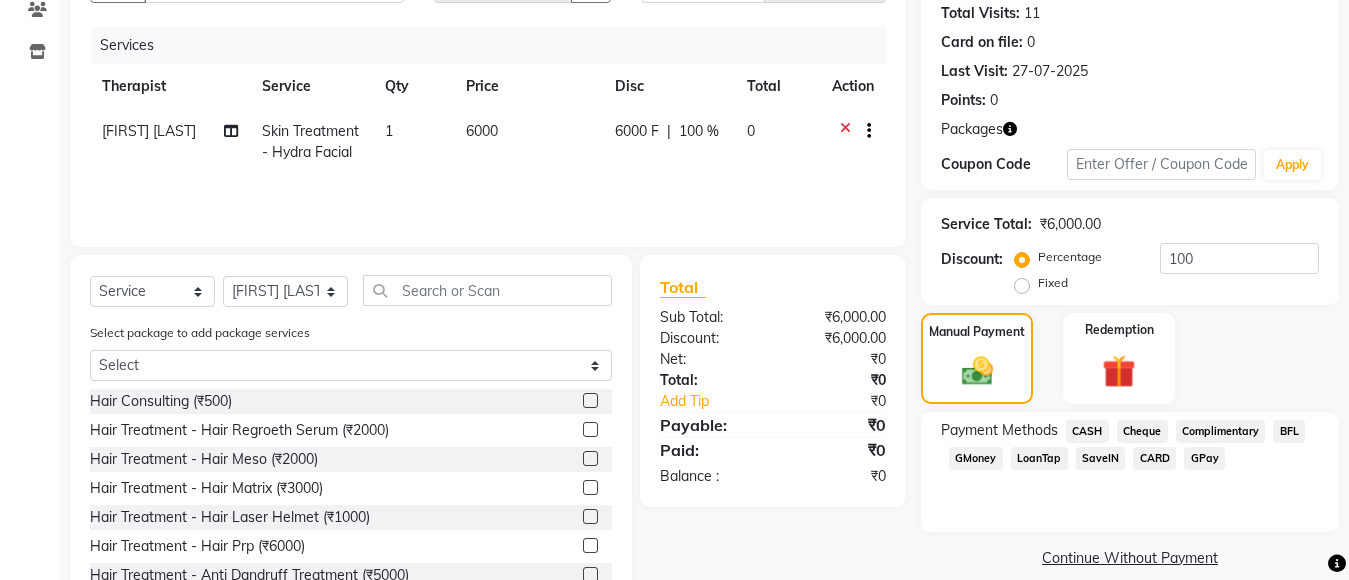 click on "CASH" 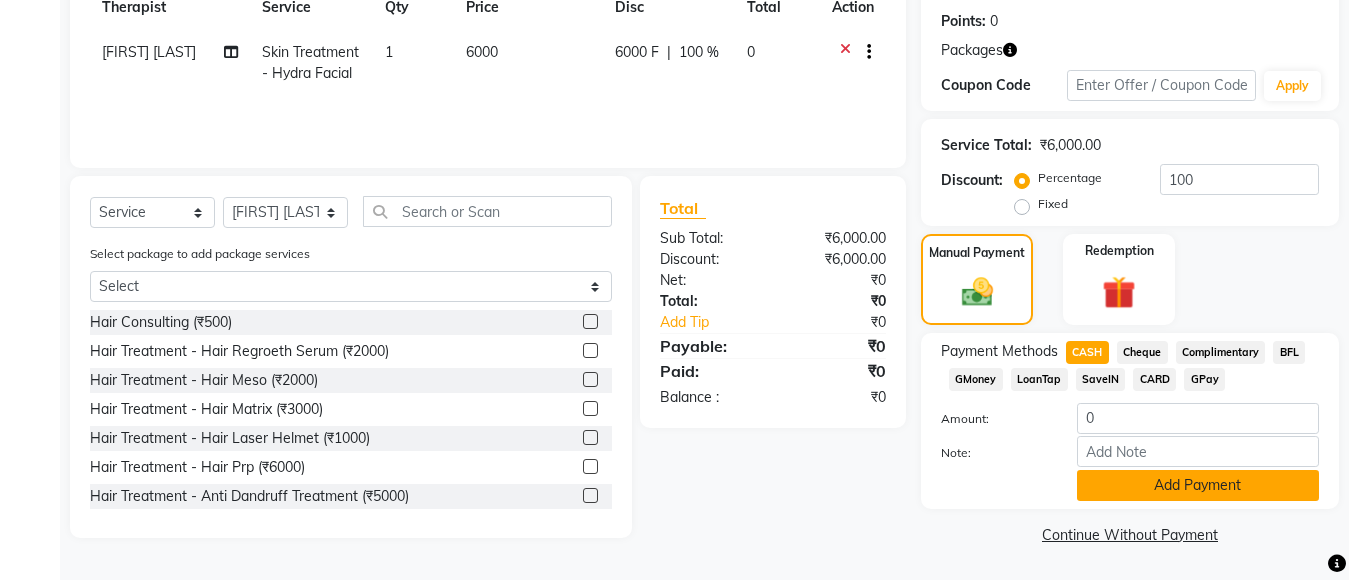 click on "Add Payment" 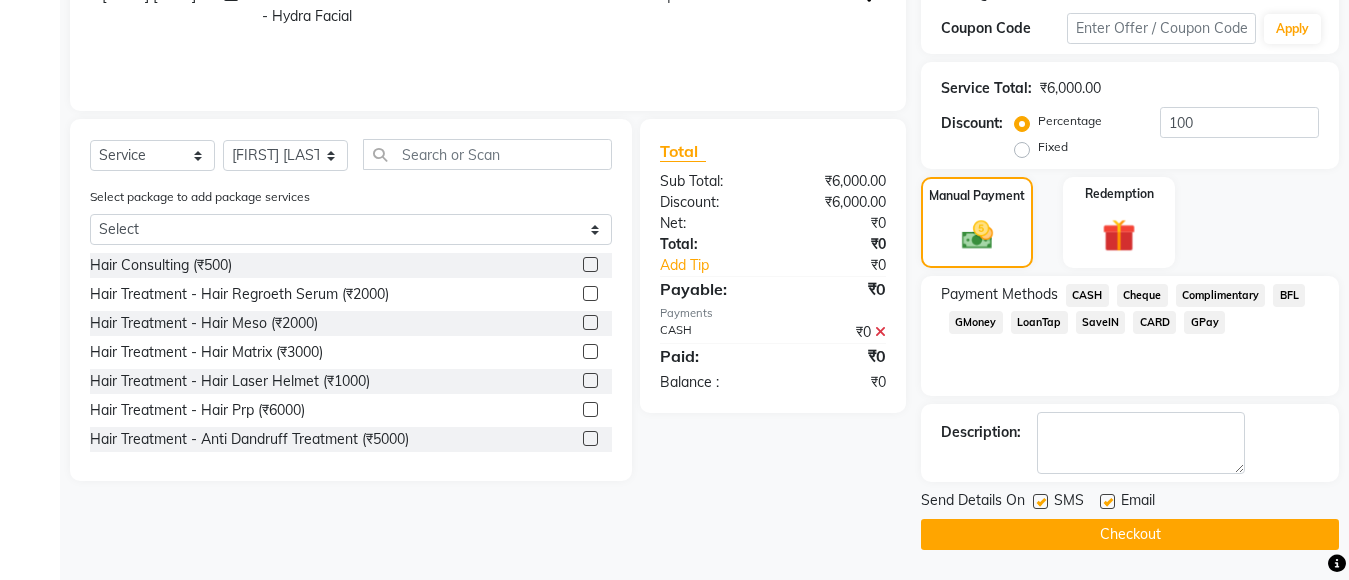 click 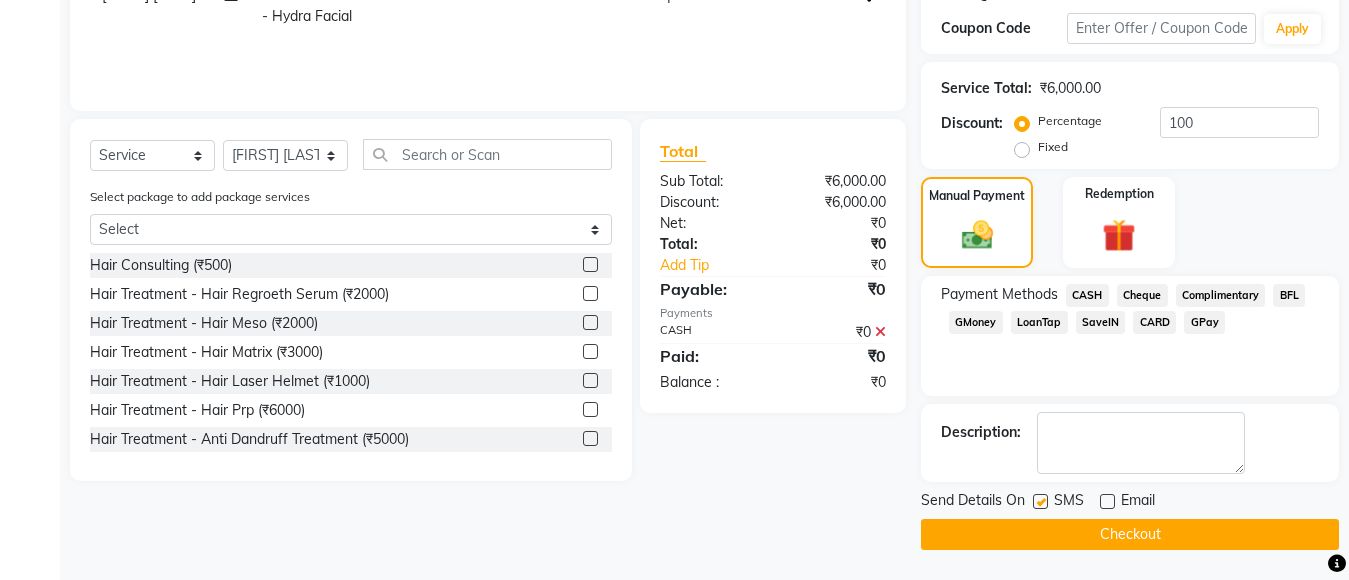 click 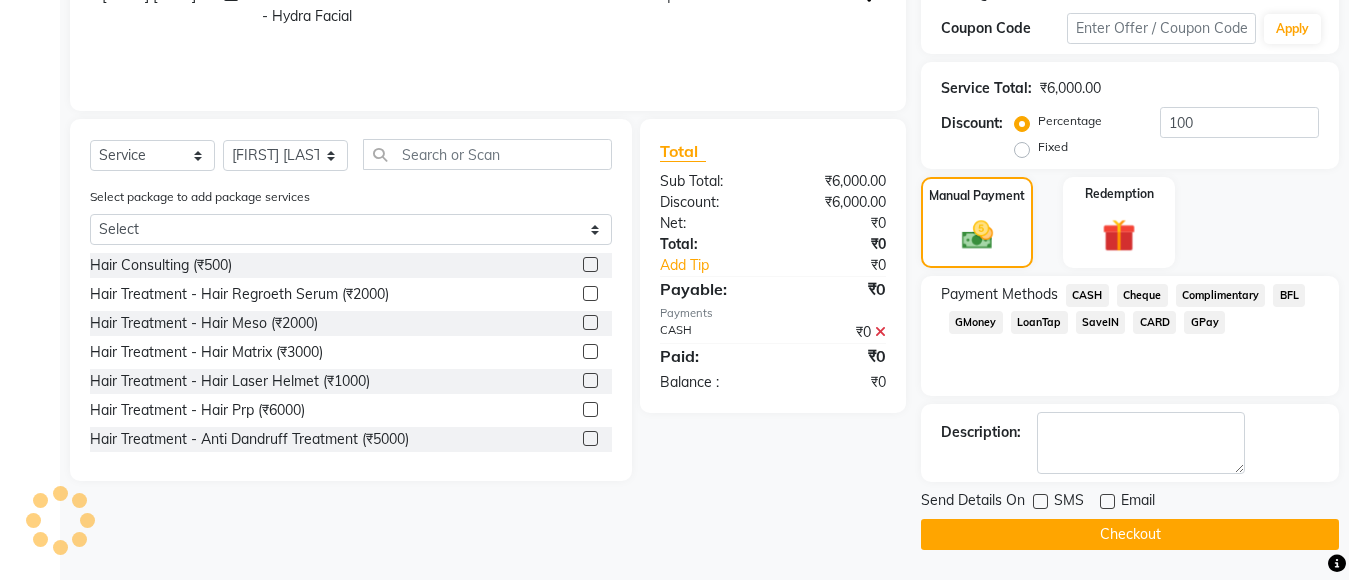 click on "Checkout" 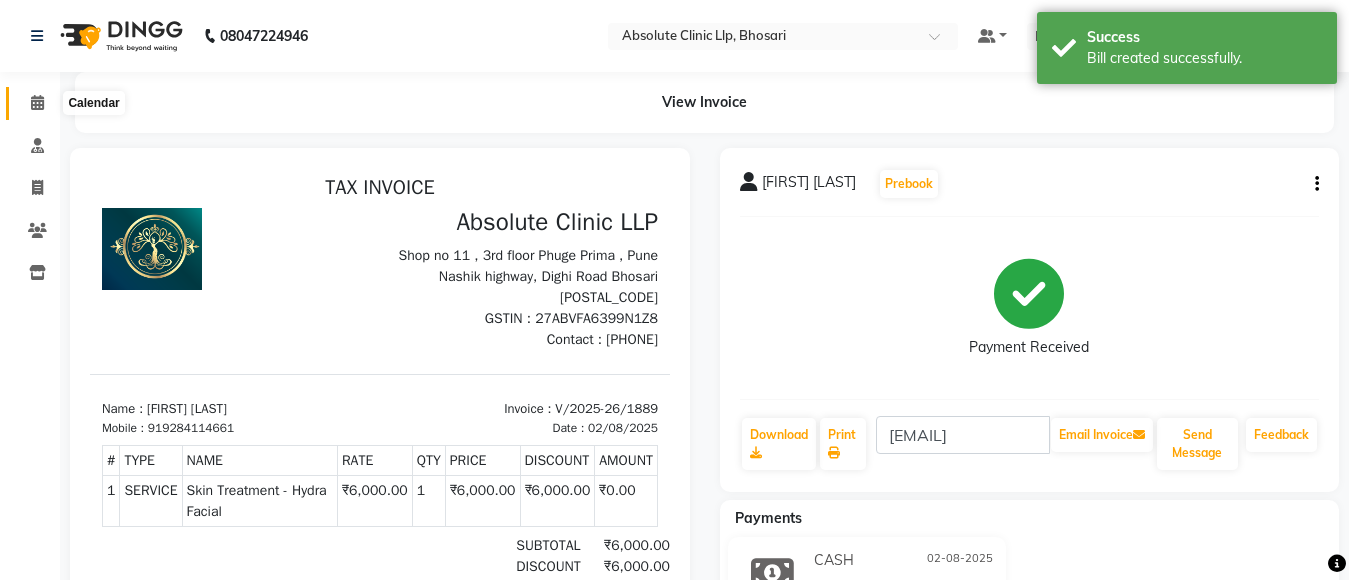 drag, startPoint x: 35, startPoint y: 108, endPoint x: 53, endPoint y: 117, distance: 20.12461 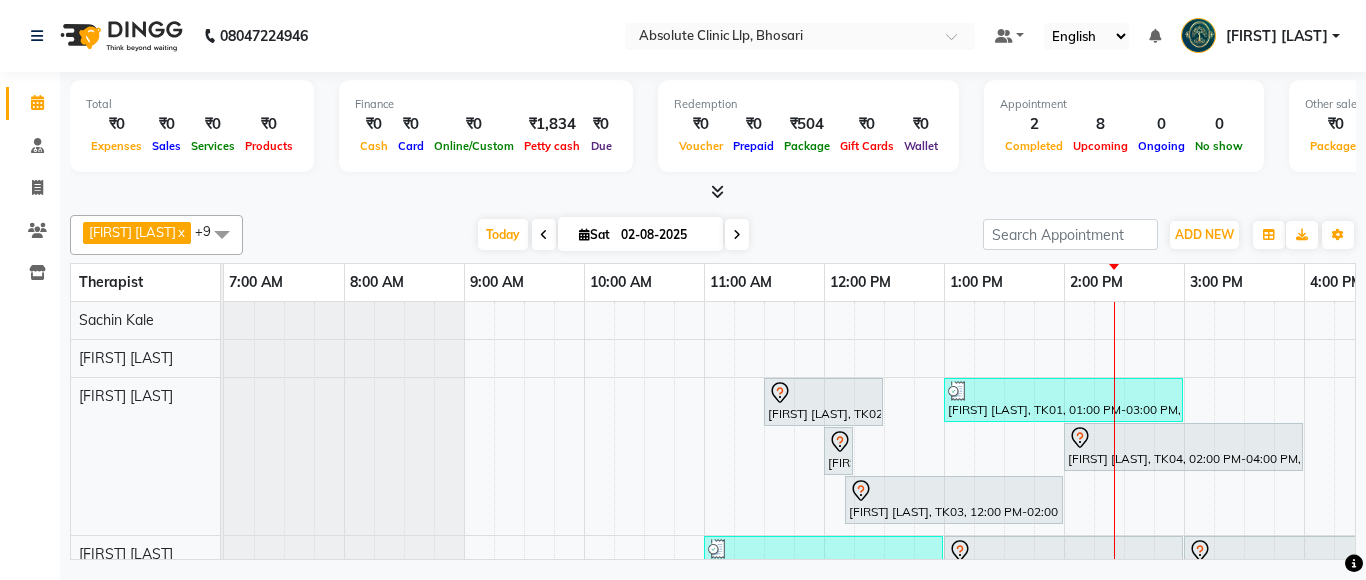 drag, startPoint x: 905, startPoint y: 538, endPoint x: 1019, endPoint y: 548, distance: 114.43776 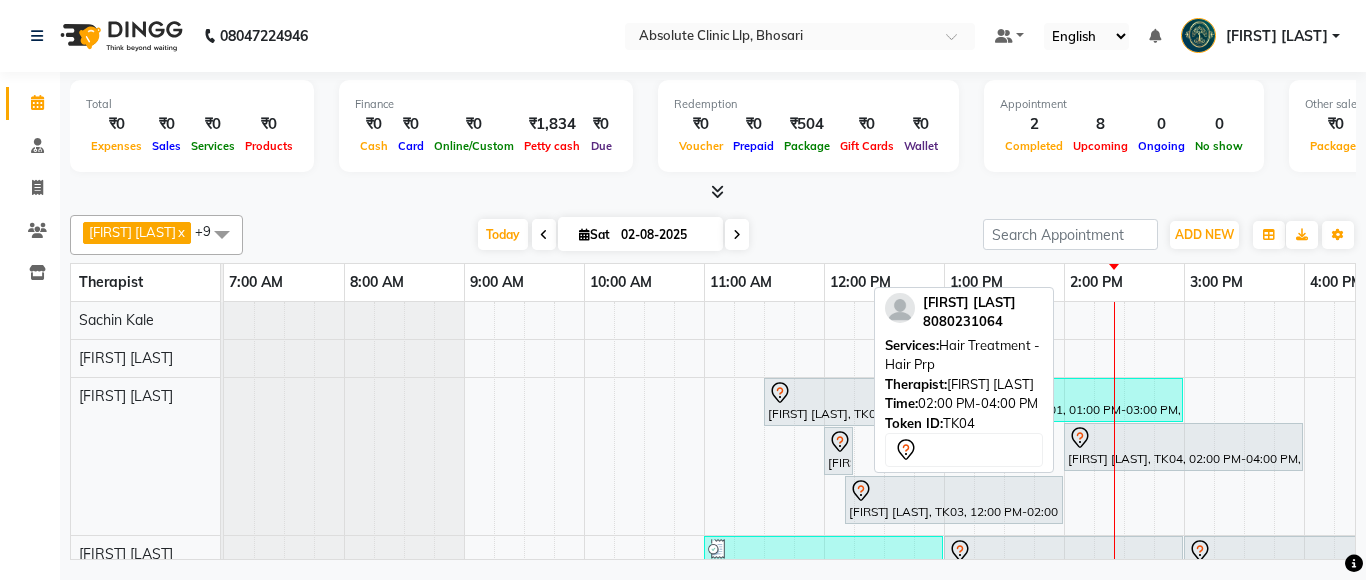click at bounding box center [1183, 438] 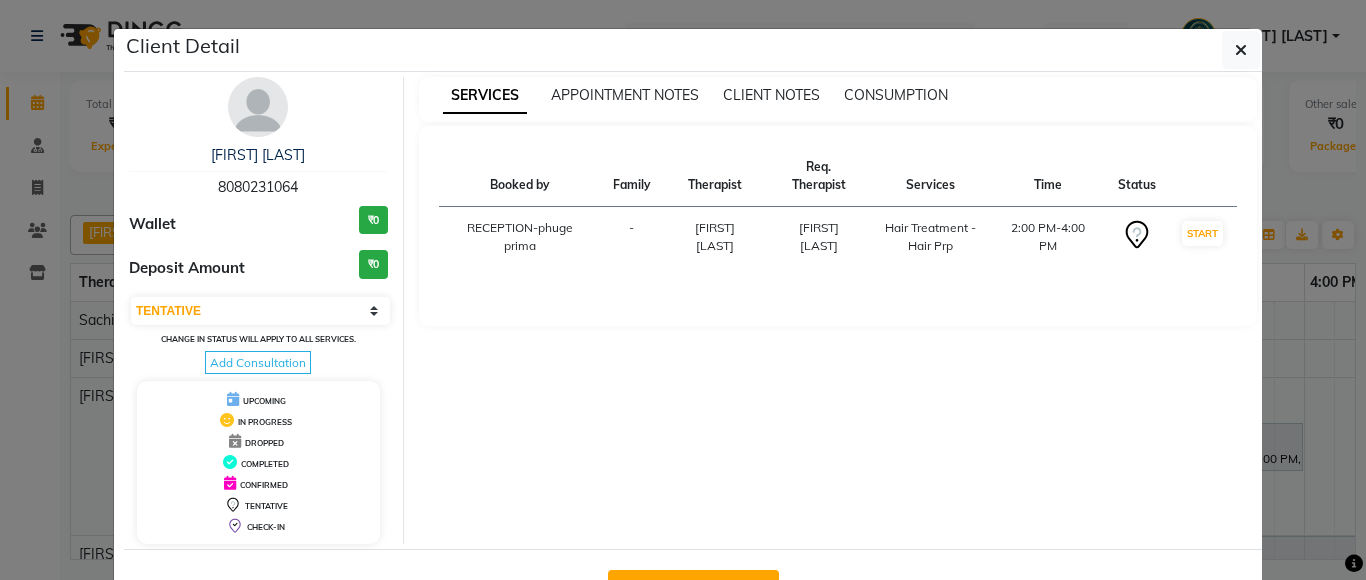 drag, startPoint x: 266, startPoint y: 316, endPoint x: 391, endPoint y: 311, distance: 125.09996 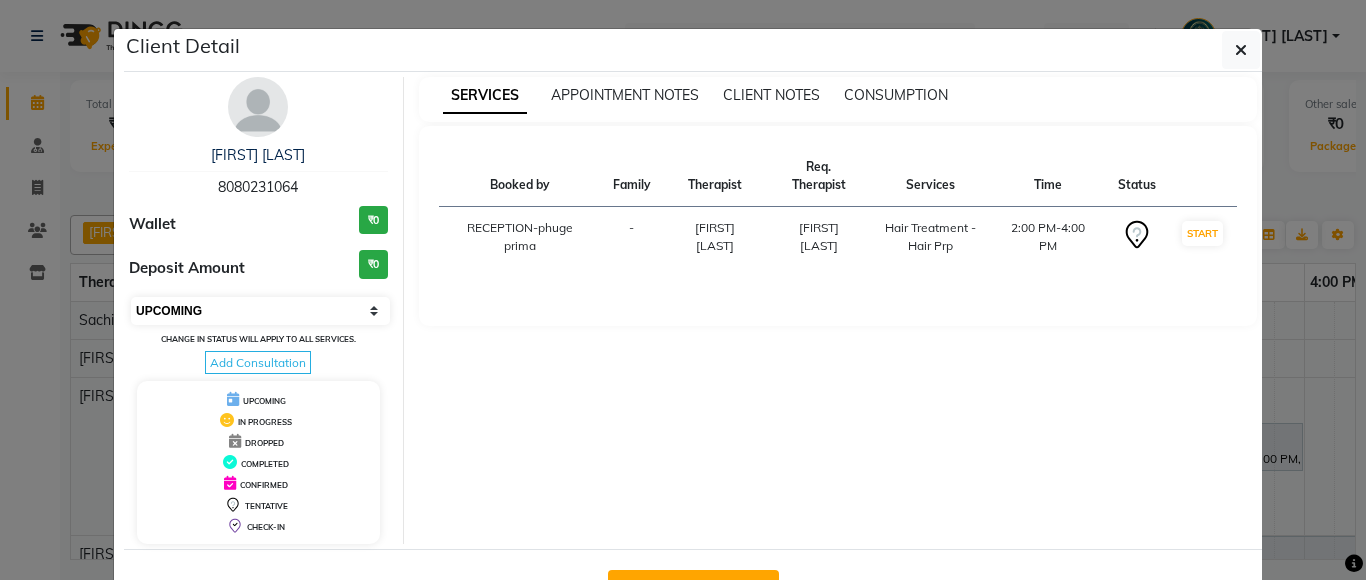 click on "Select IN SERVICE CONFIRMED TENTATIVE CHECK IN MARK DONE DROPPED UPCOMING" at bounding box center [260, 311] 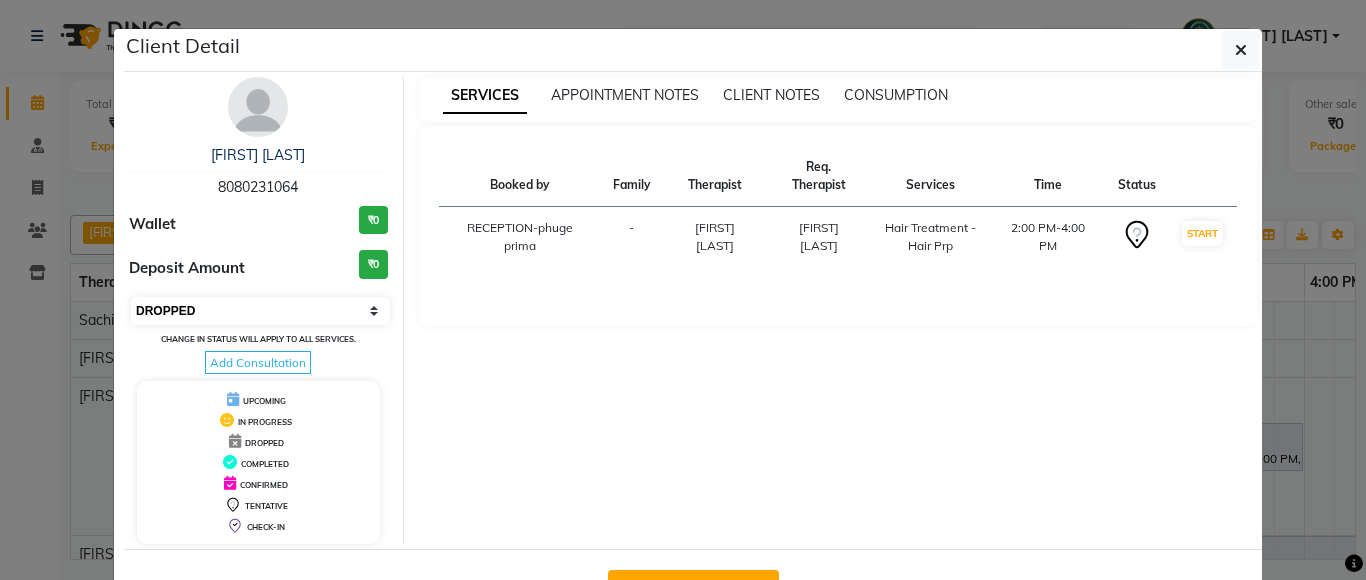 click on "Select IN SERVICE CONFIRMED TENTATIVE CHECK IN MARK DONE DROPPED UPCOMING" at bounding box center [260, 311] 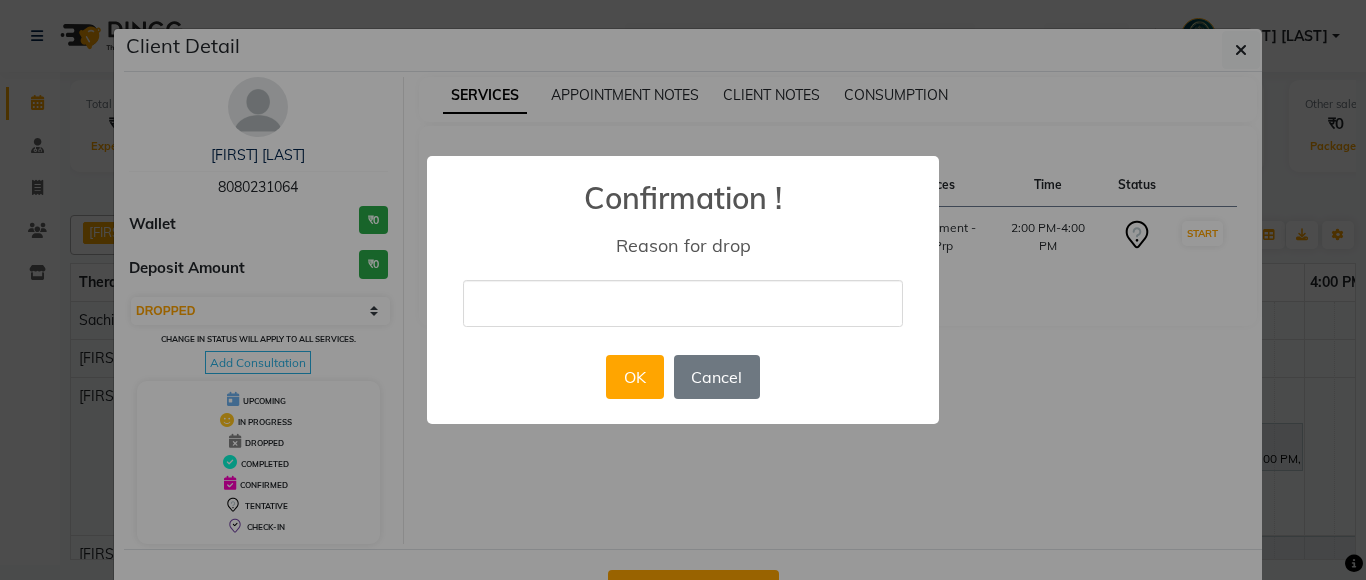 click at bounding box center [683, 303] 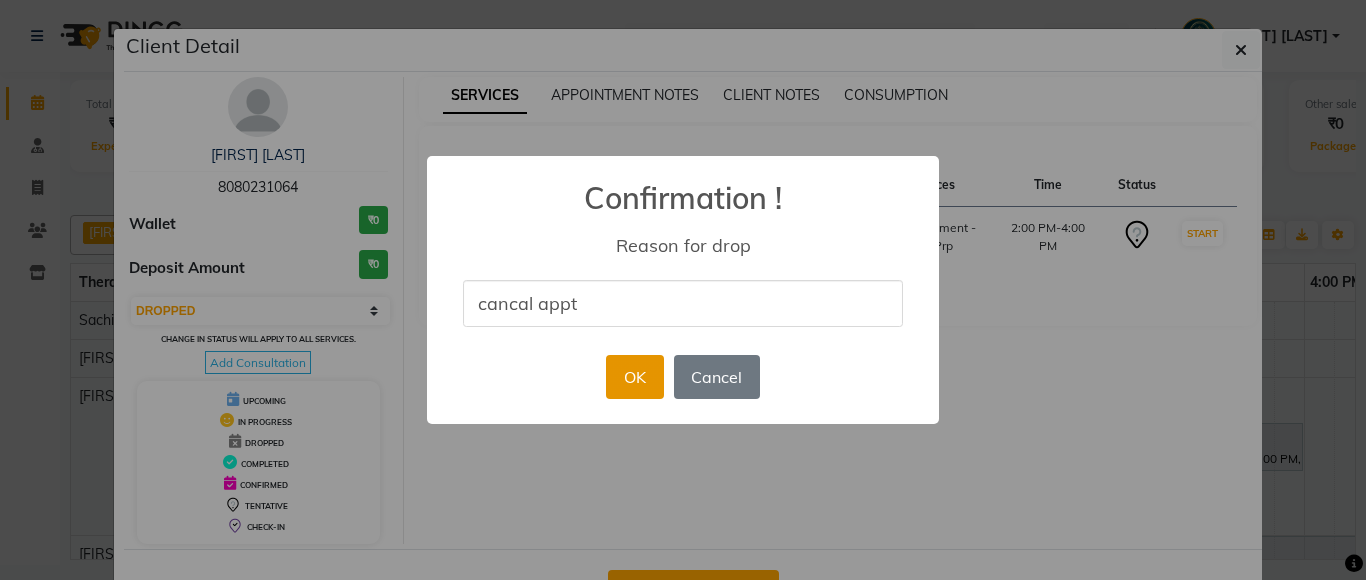 click on "OK" at bounding box center (634, 377) 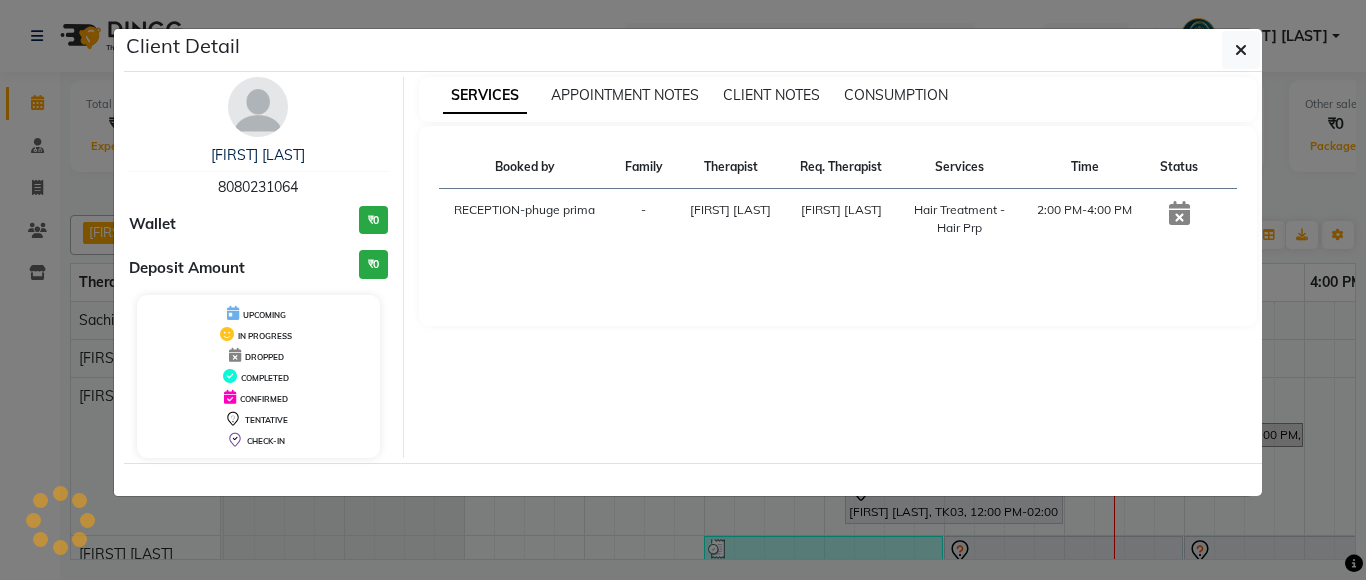 click on "Client Detail  [FIRST] [LAST]    [PHONE] Wallet ₹0 Deposit Amount  ₹0  UPCOMING IN PROGRESS DROPPED COMPLETED CONFIRMED TENTATIVE CHECK-IN SERVICES APPOINTMENT NOTES CLIENT NOTES CONSUMPTION Booked by Family Therapist Req. Therapist Services Time Status  RECEPTION-phuge prima  - [FIRST] [LAST]	 [FIRST] [LAST]	  Hair Treatment - Hair Prp   2:00 PM-4:00 PM" 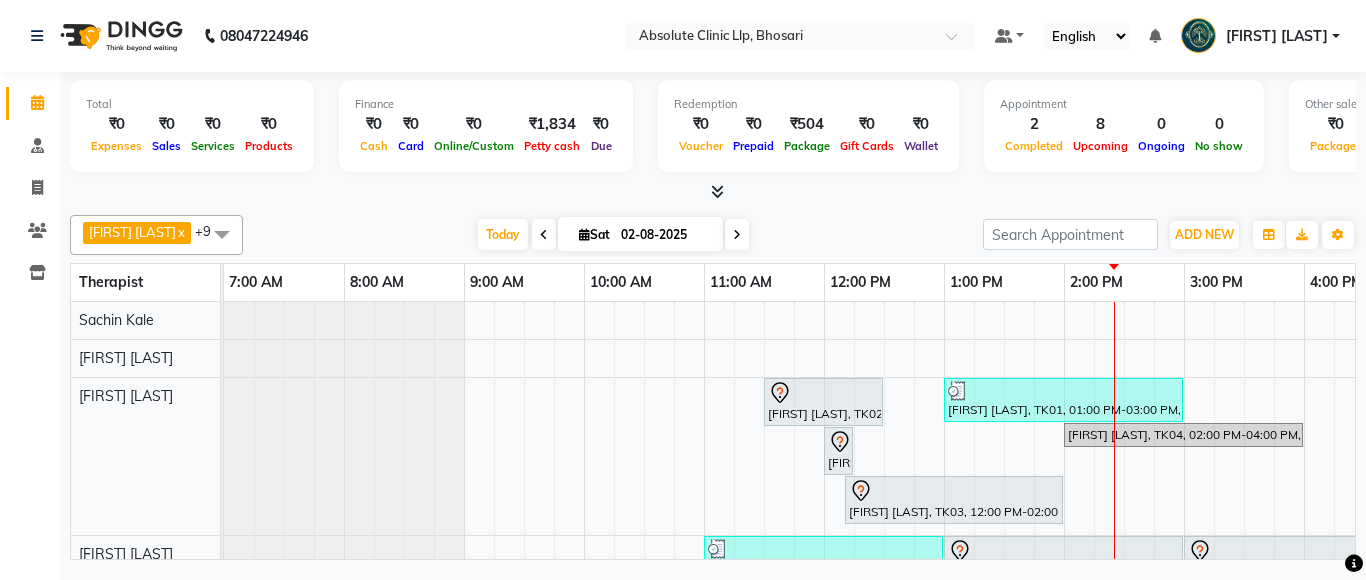 scroll, scrollTop: 0, scrollLeft: 615, axis: horizontal 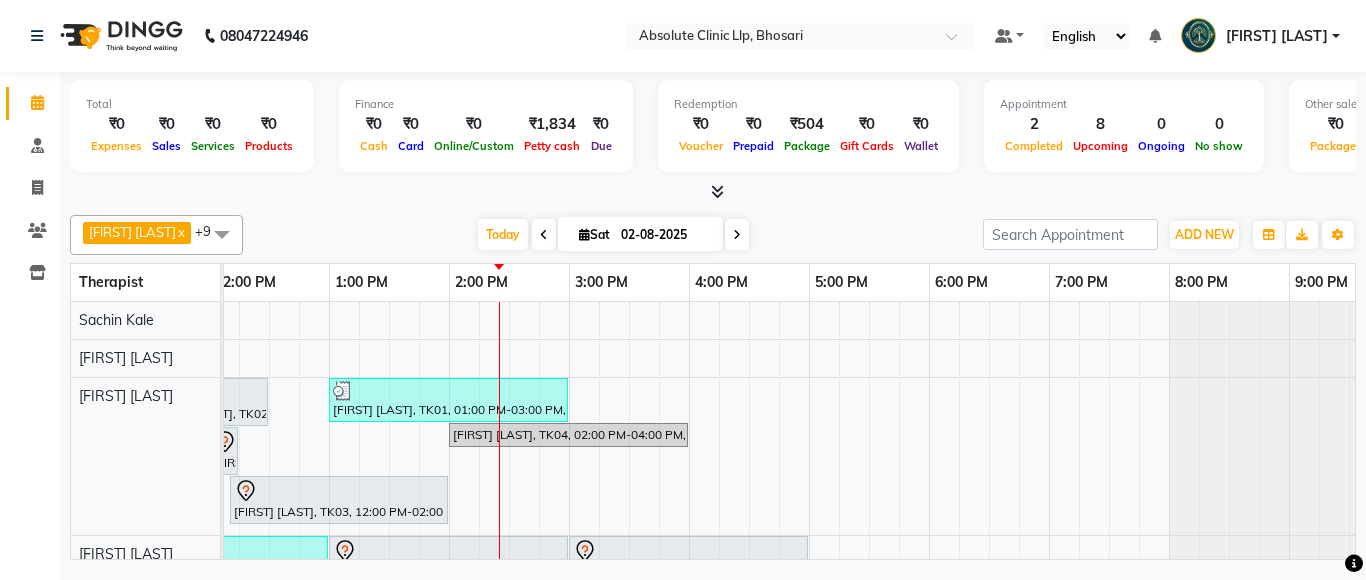 drag, startPoint x: 756, startPoint y: 569, endPoint x: 759, endPoint y: 556, distance: 13.341664 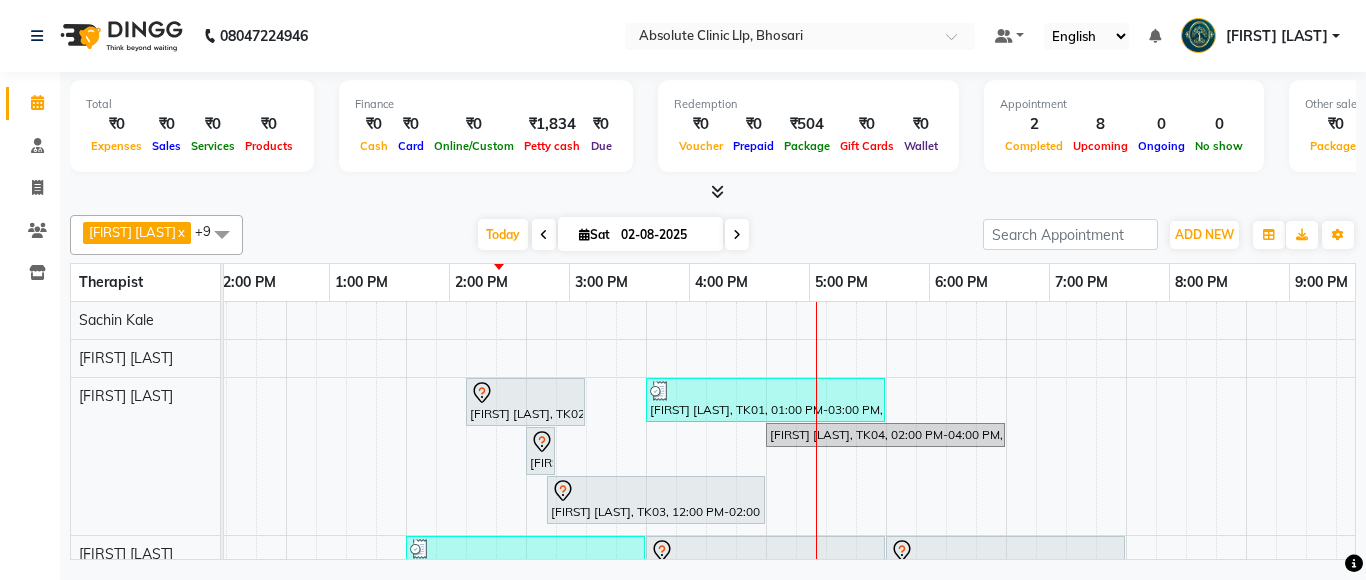 scroll, scrollTop: 0, scrollLeft: 298, axis: horizontal 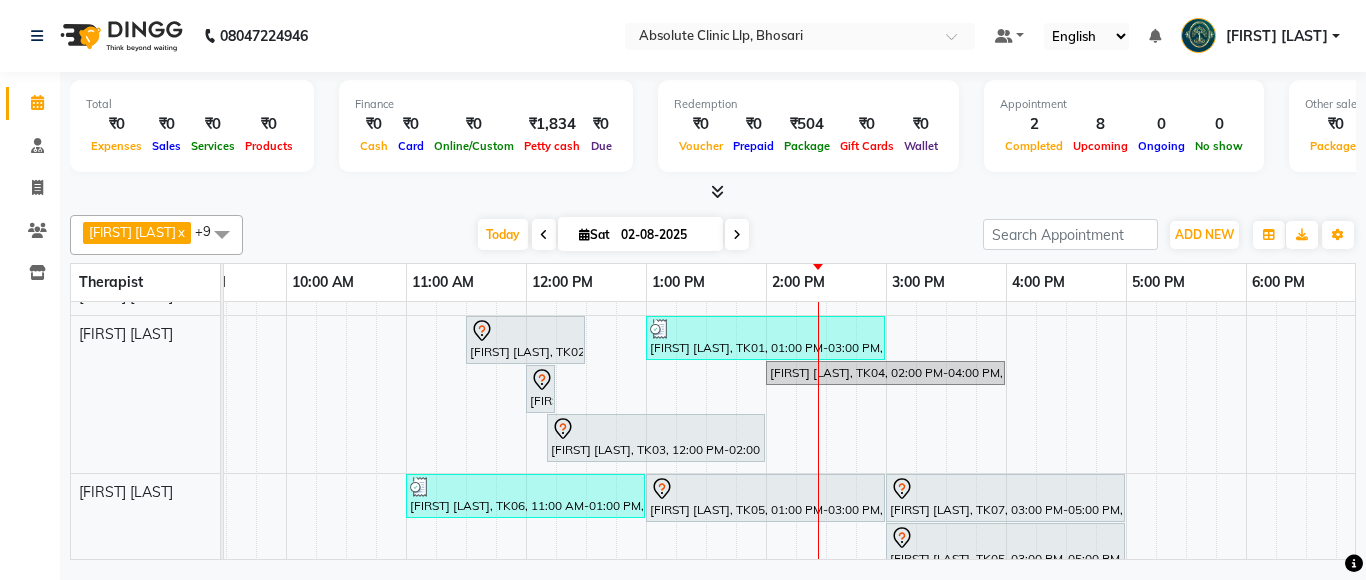 click at bounding box center [717, 191] 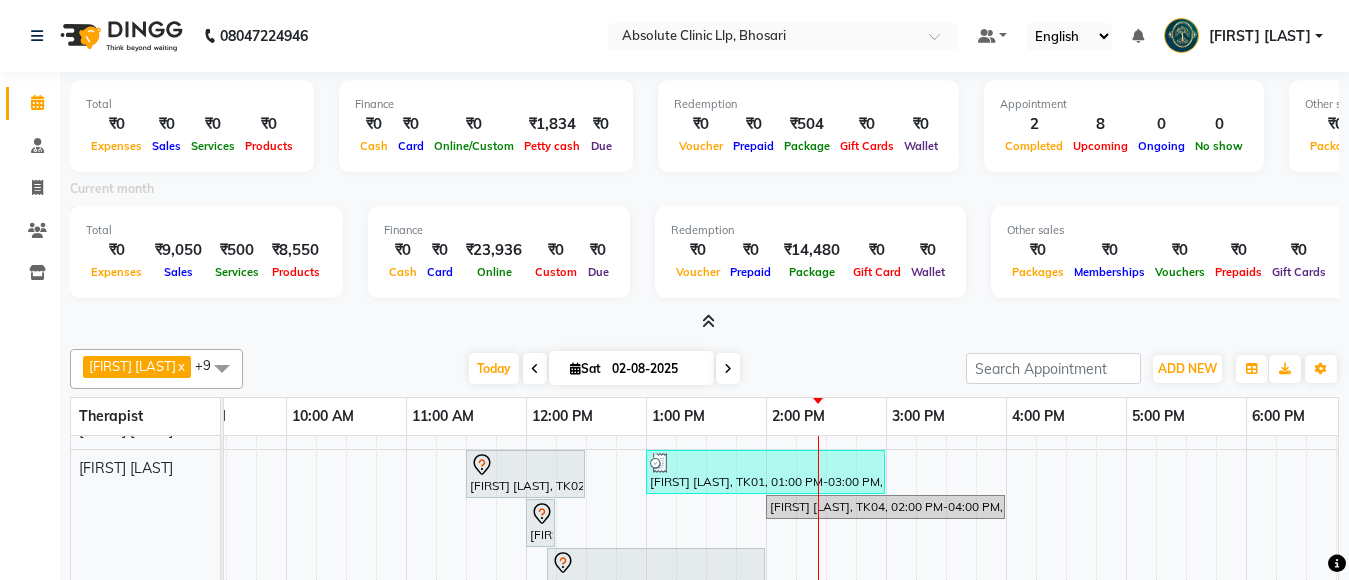 click at bounding box center [708, 321] 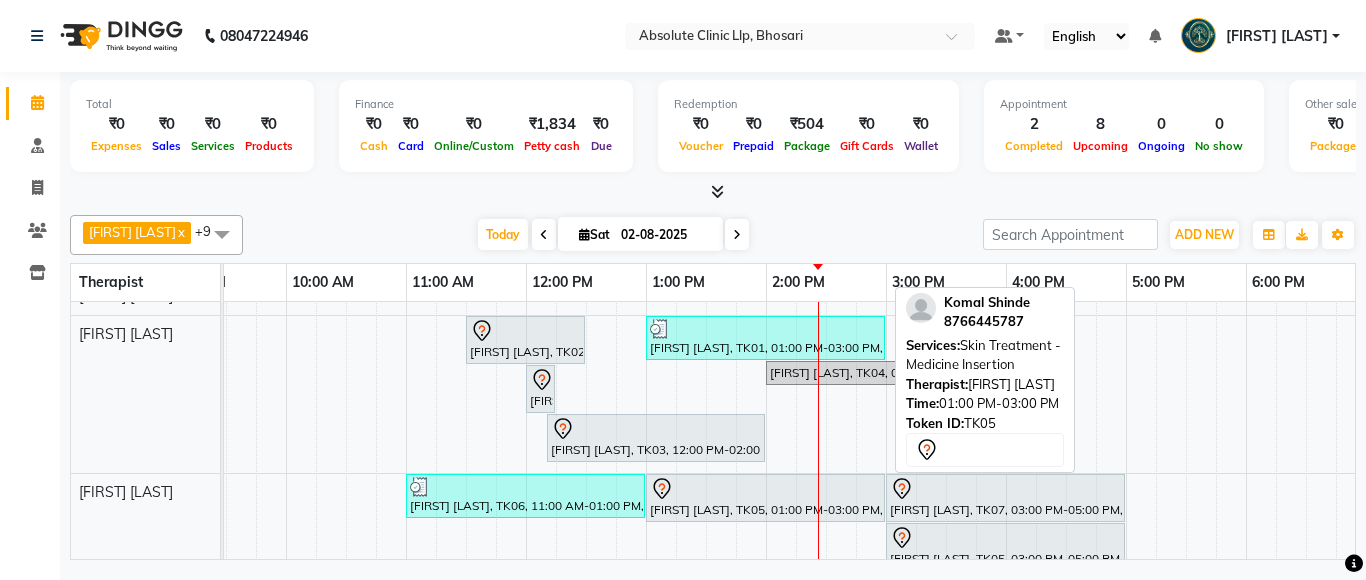 click at bounding box center [765, 489] 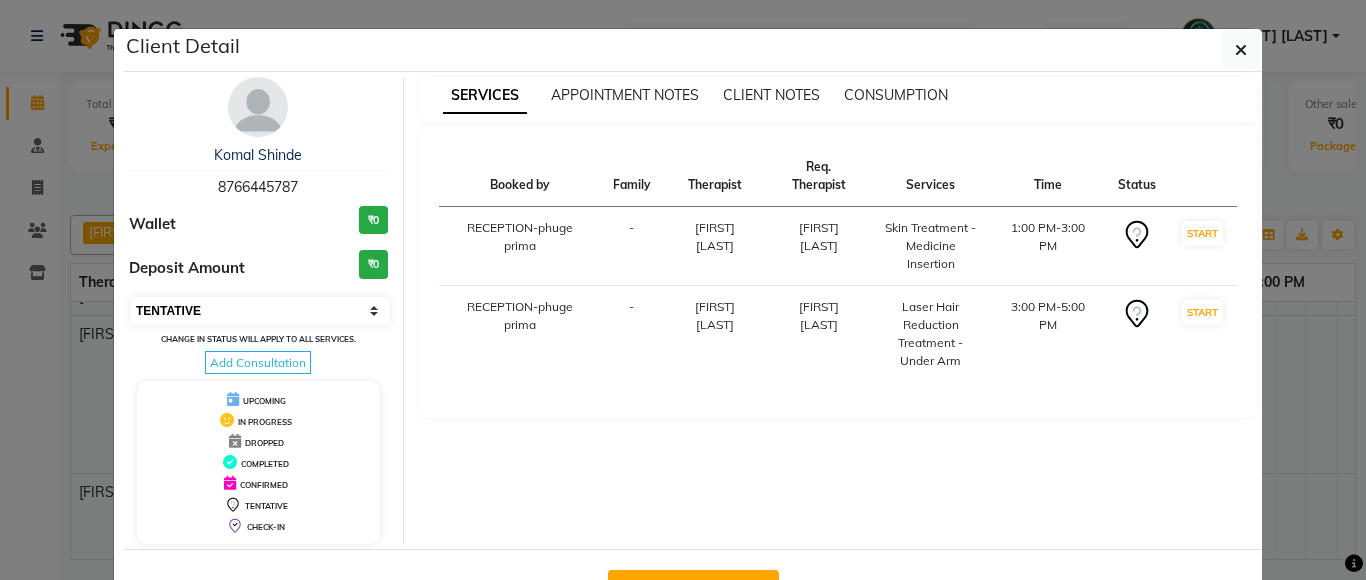 click on "Select IN SERVICE CONFIRMED TENTATIVE CHECK IN MARK DONE DROPPED UPCOMING" at bounding box center [260, 311] 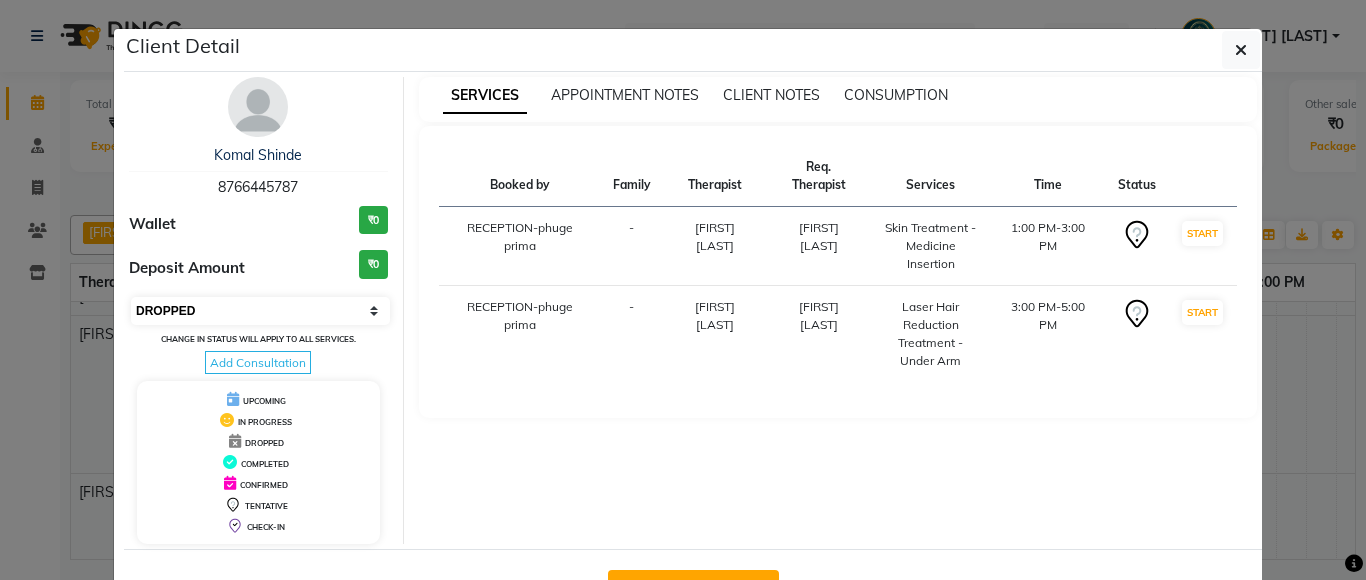 click on "Select IN SERVICE CONFIRMED TENTATIVE CHECK IN MARK DONE DROPPED UPCOMING" at bounding box center [260, 311] 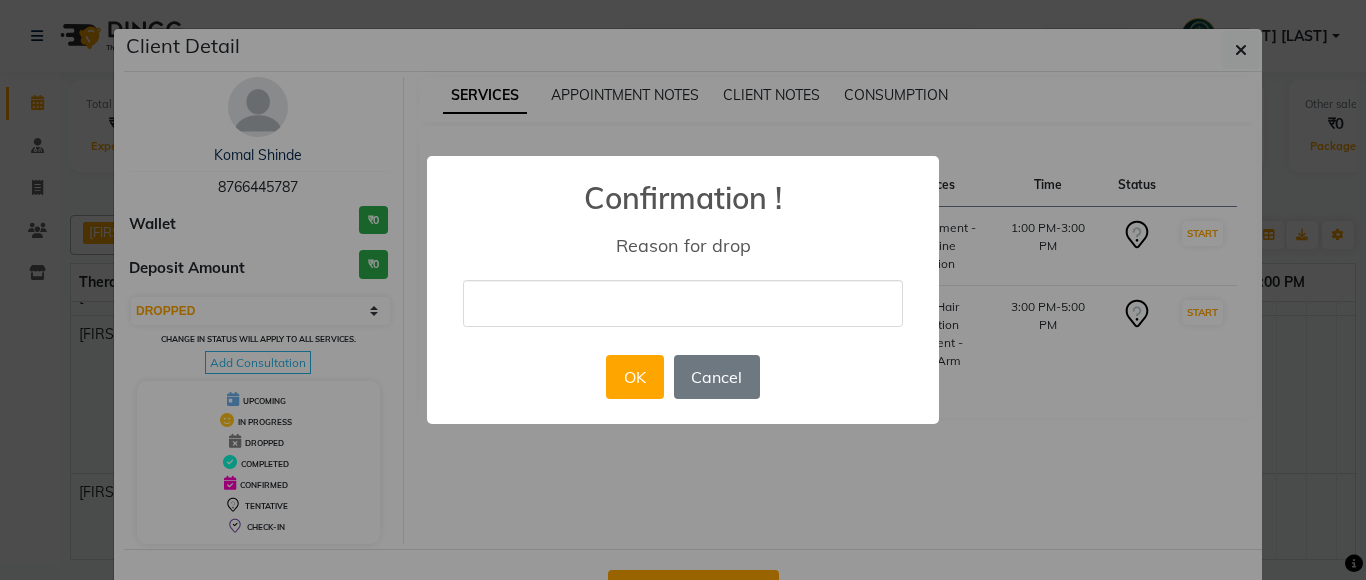 click at bounding box center (683, 303) 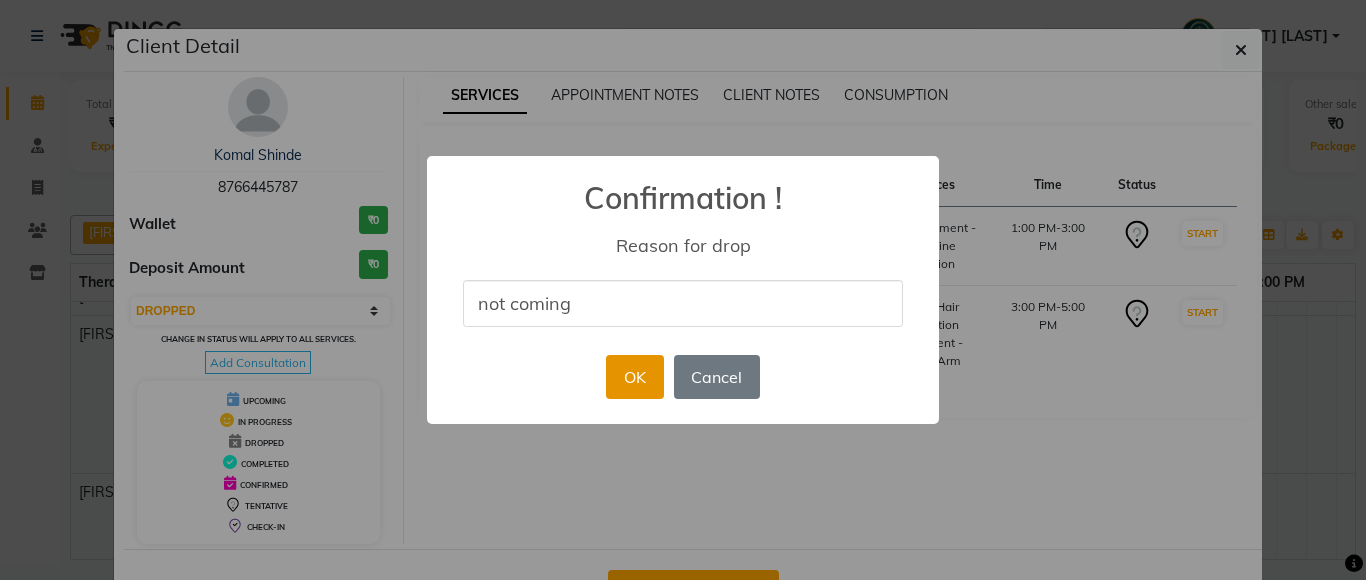 click on "OK" at bounding box center (634, 377) 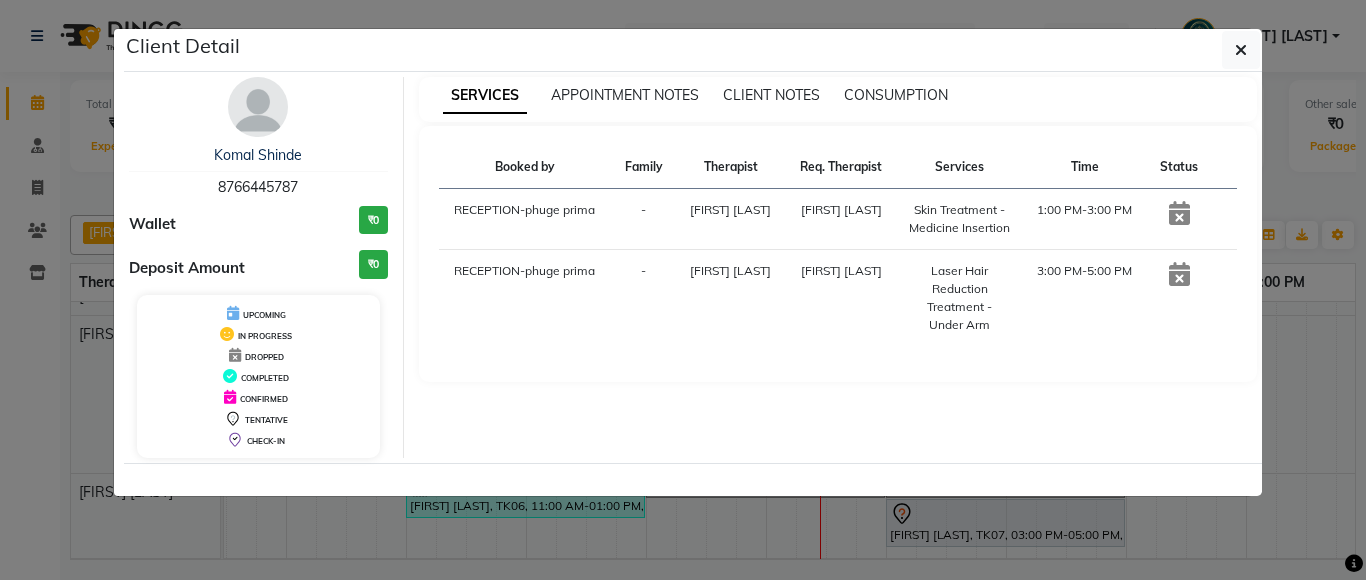 click on "Client Detail  [FIRST] [LAST]   [PHONE] Wallet ₹0 Deposit Amount  ₹0  UPCOMING IN PROGRESS DROPPED COMPLETED CONFIRMED TENTATIVE CHECK-IN SERVICES APPOINTMENT NOTES CLIENT NOTES CONSUMPTION Booked by Family Therapist Req. Therapist Services Time Status  RECEPTION-phuge prima  - [FIRST] [LAST]	 [FIRST] [LAST]	  Skin Treatment - Medicine Insertion   1:00 PM-3:00 PM   RECEPTION-phuge prima  - [FIRST] [LAST]	 [FIRST] [LAST]	  Laser Hair Reduction Treatment - Under Arm   3:00 PM-5:00 PM" 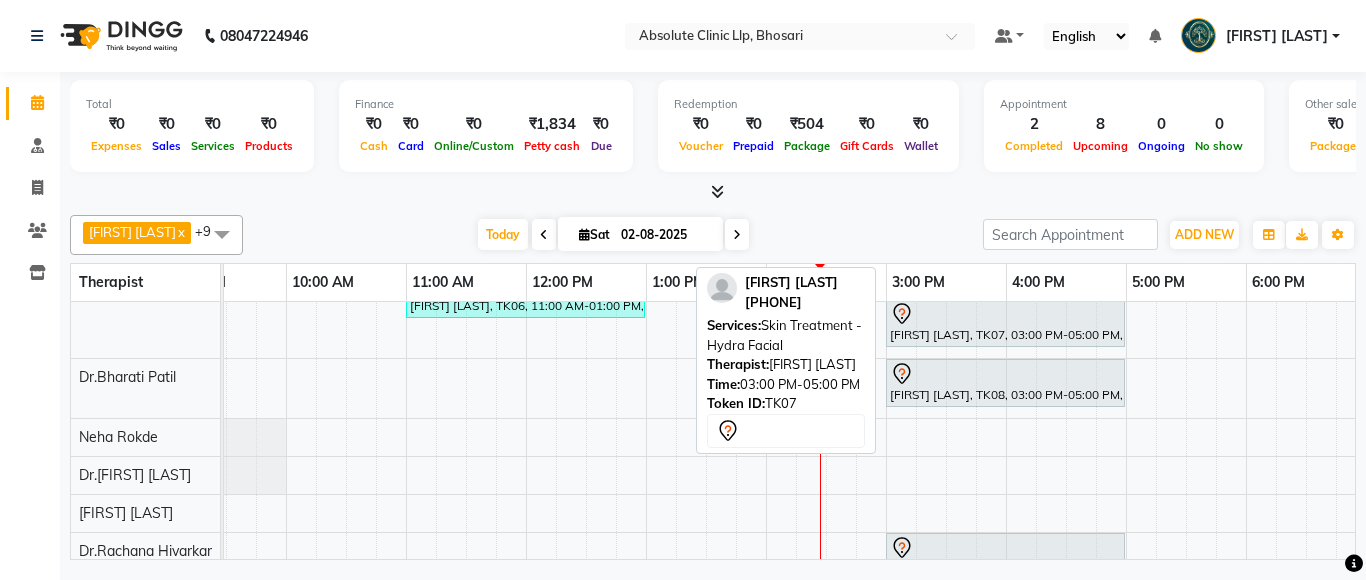 click on "[FIRST] [LAST], TK07, 03:00 PM-05:00 PM, Skin Treatment - Hydra Facial" at bounding box center [1005, 323] 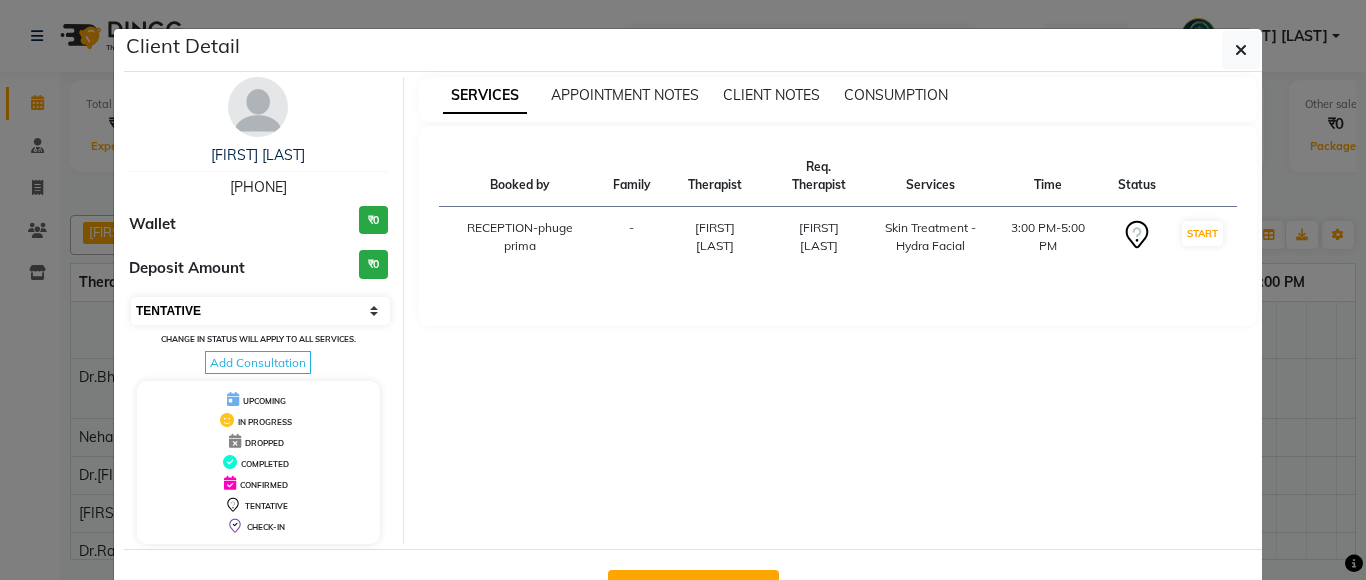 drag, startPoint x: 134, startPoint y: 297, endPoint x: 157, endPoint y: 316, distance: 29.832869 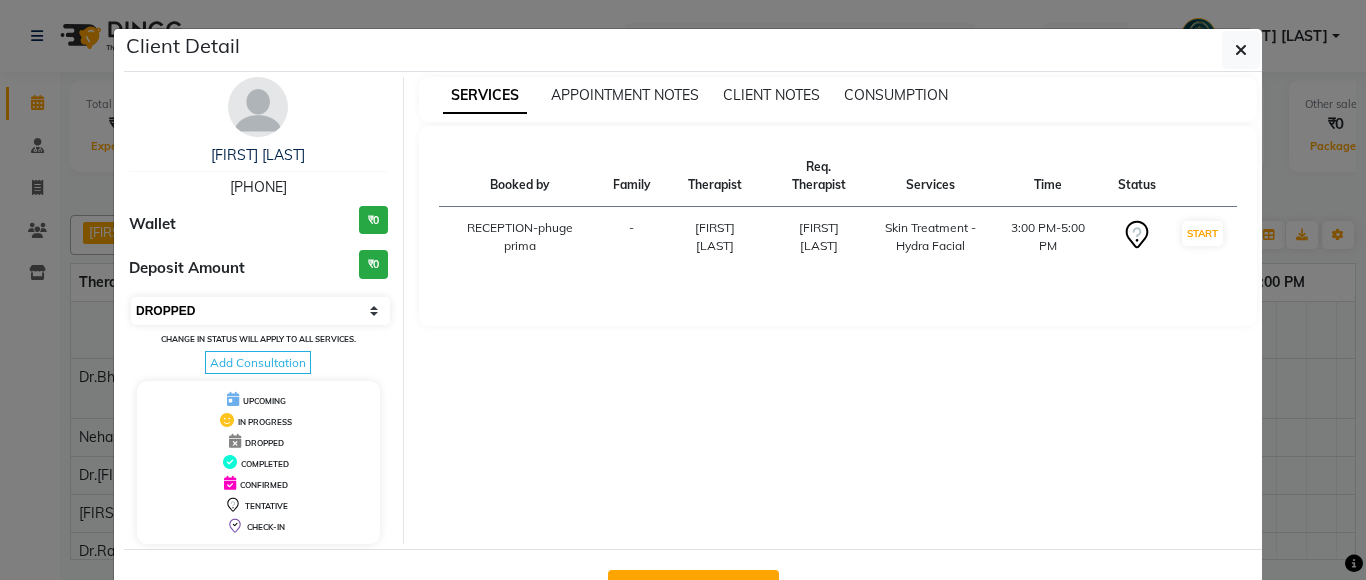 click on "Select IN SERVICE CONFIRMED TENTATIVE CHECK IN MARK DONE DROPPED UPCOMING" at bounding box center [260, 311] 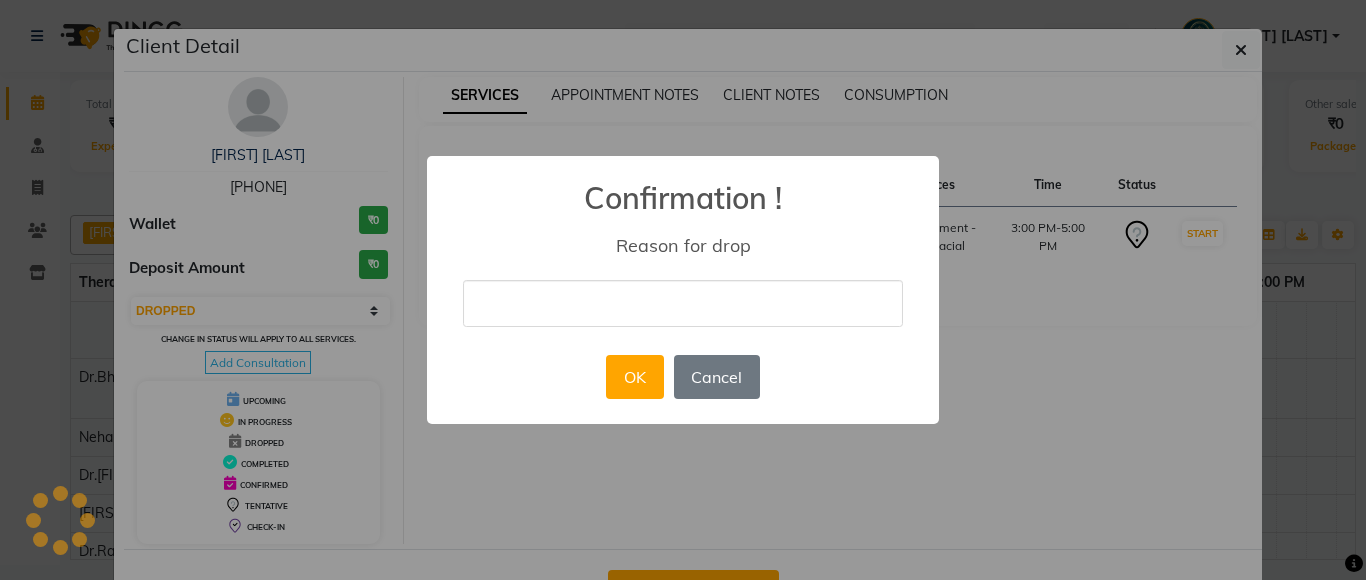 click at bounding box center [683, 303] 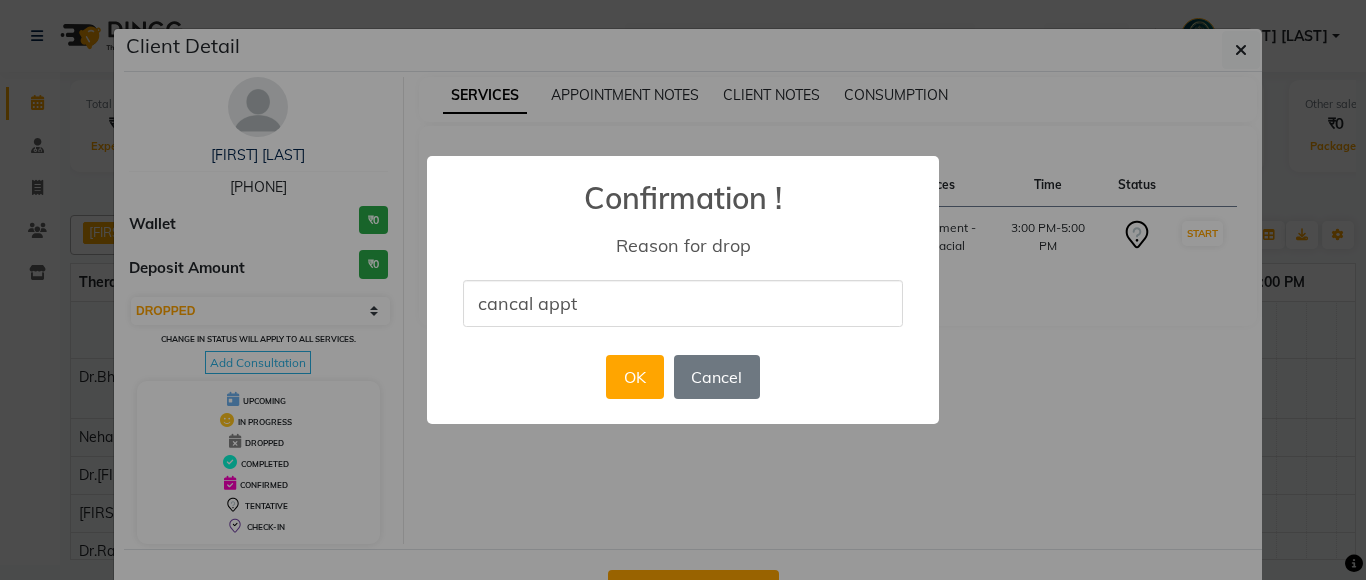 click on "cancal appt" at bounding box center [683, 303] 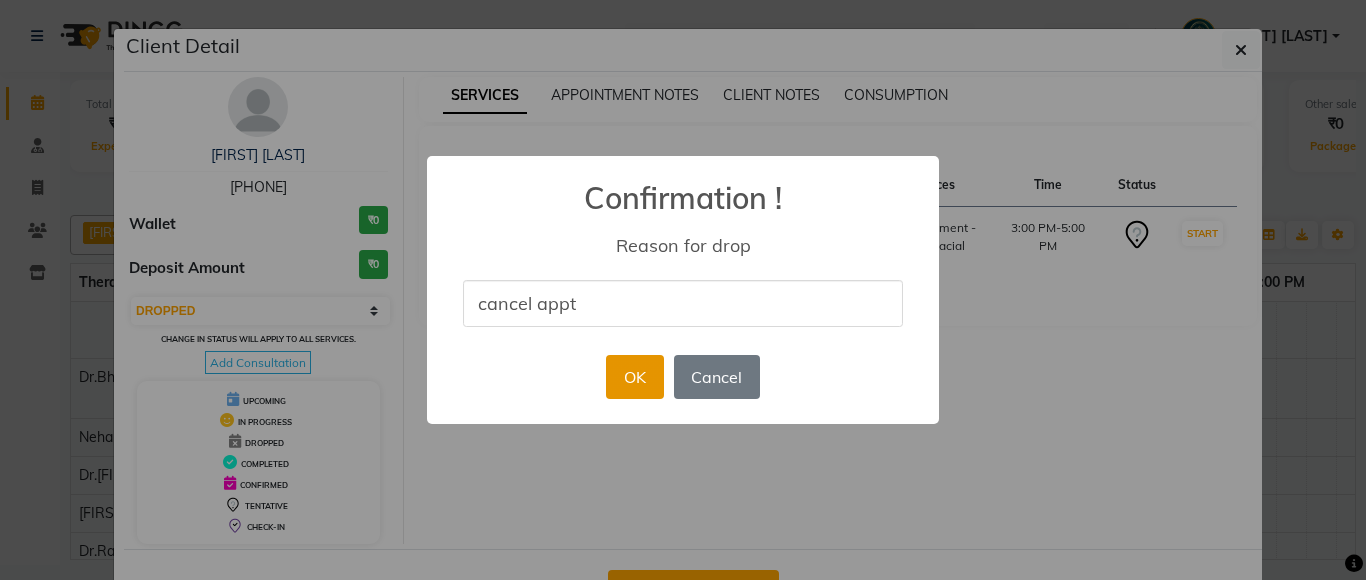 type on "cancel appt" 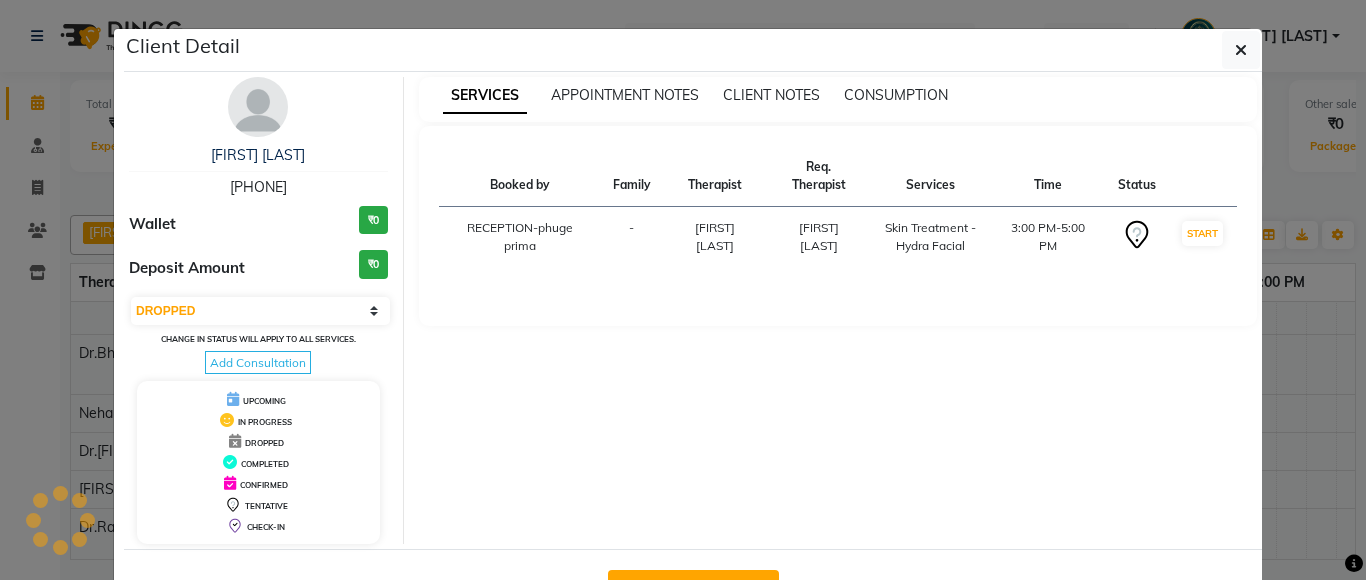 click on "Client Detail  [FIRST] [LAST]    [PHONE] Wallet ₹0 Deposit Amount  ₹0  Select IN SERVICE CONFIRMED TENTATIVE CHECK IN MARK DONE DROPPED UPCOMING Change in status will apply to all services. Add Consultation UPCOMING IN PROGRESS DROPPED COMPLETED CONFIRMED TENTATIVE CHECK-IN SERVICES APPOINTMENT NOTES CLIENT NOTES CONSUMPTION Booked by Family Therapist Req. Therapist Services Time Status  RECEPTION-phuge prima  - [FIRST] [LAST]	 [FIRST] [LAST]	  Skin Treatment - Hydra Facial   3:00 PM-5:00 PM   START   Mark Done And Checkout" 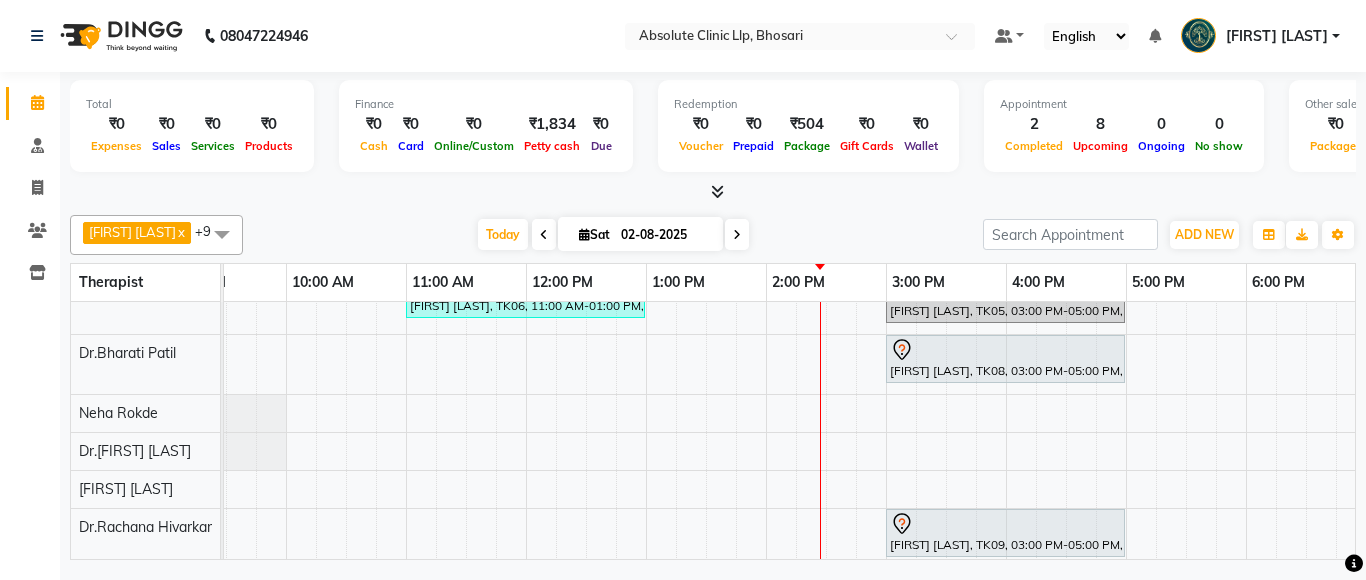 scroll, scrollTop: 0, scrollLeft: 298, axis: horizontal 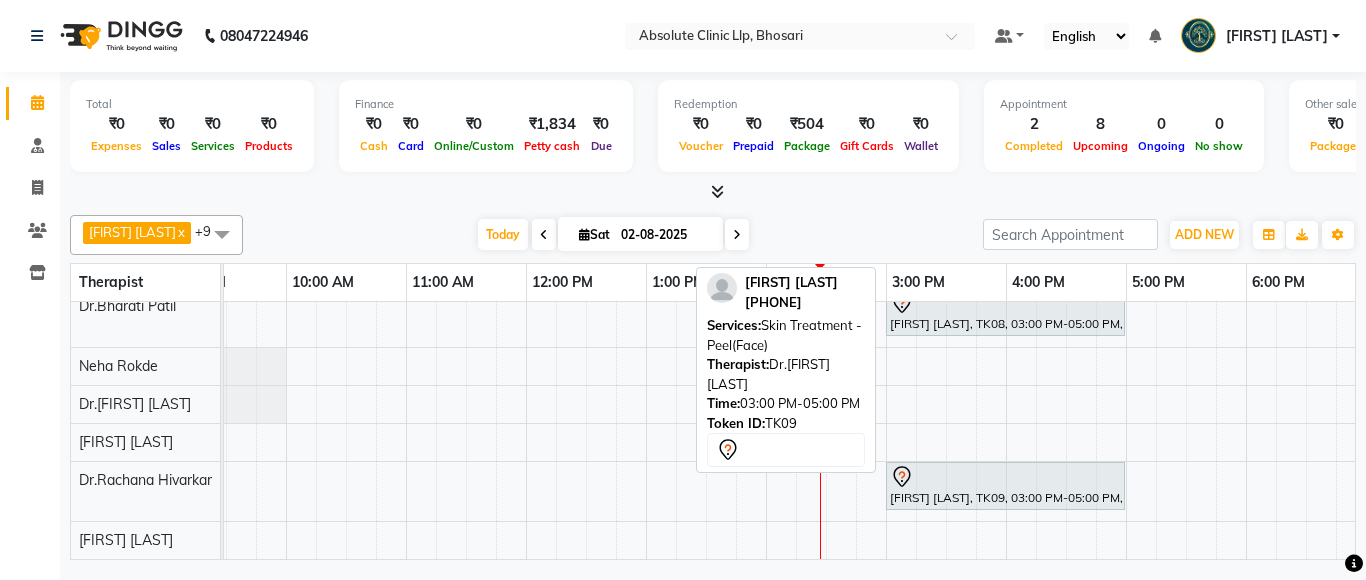 click on "[FIRST] [LAST], TK09, 03:00 PM-05:00 PM, Skin Treatment - Peel(Face)" at bounding box center [-74, 491] 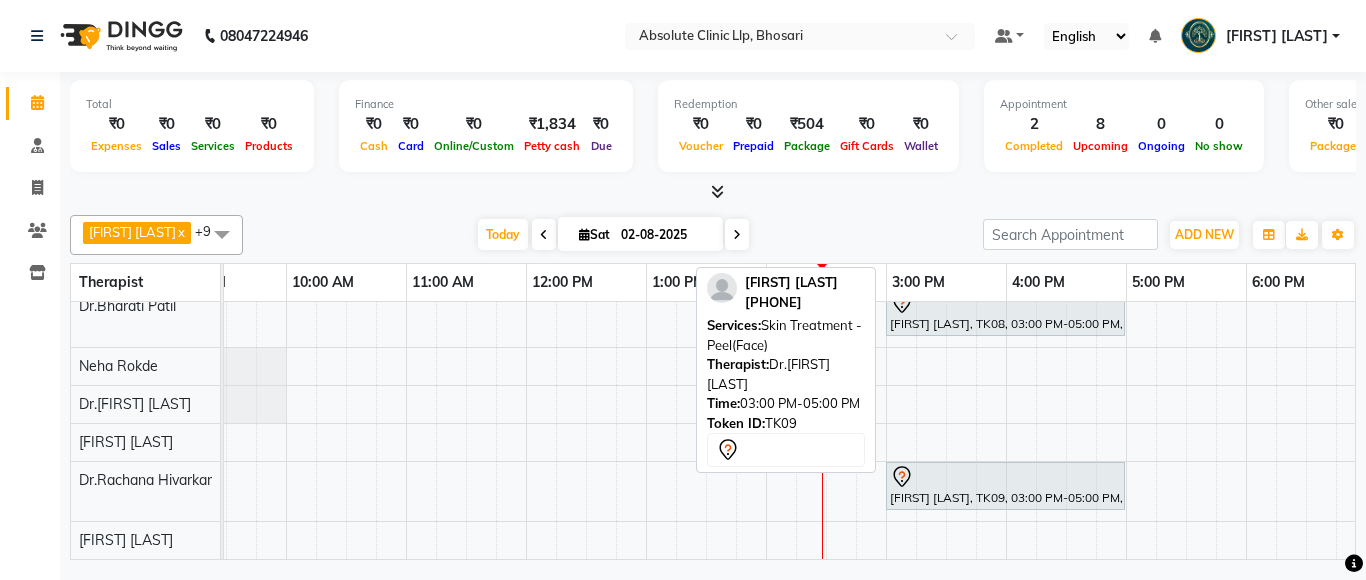 click at bounding box center [1005, 477] 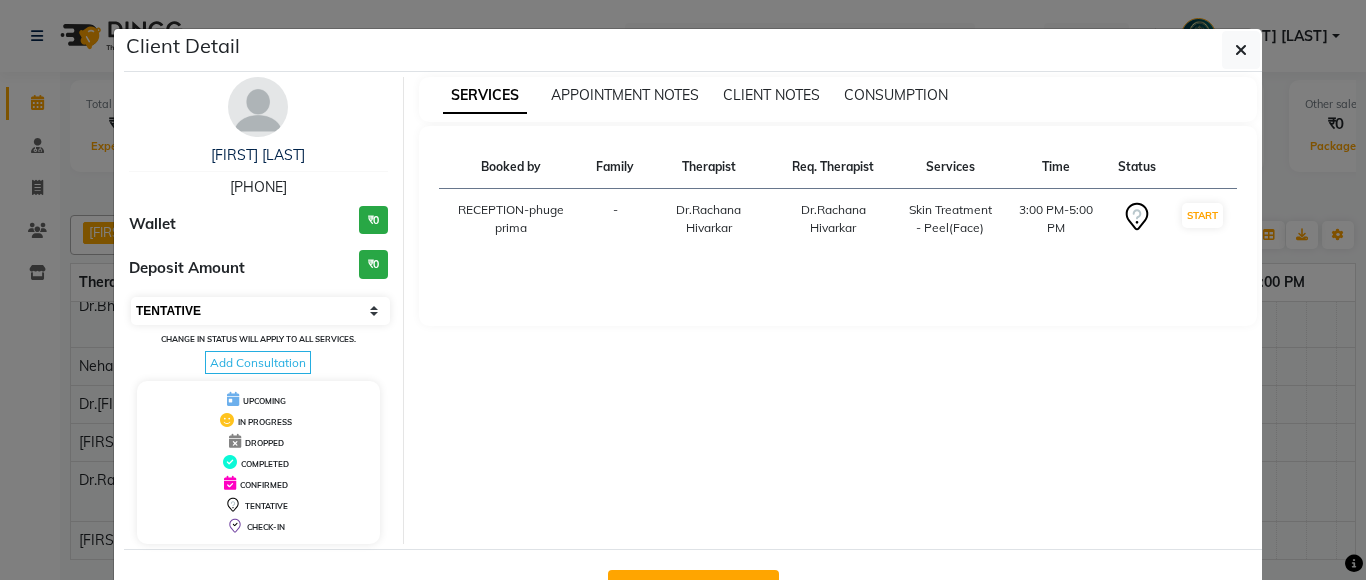 click on "Select IN SERVICE CONFIRMED TENTATIVE CHECK IN MARK DONE DROPPED UPCOMING" at bounding box center (260, 311) 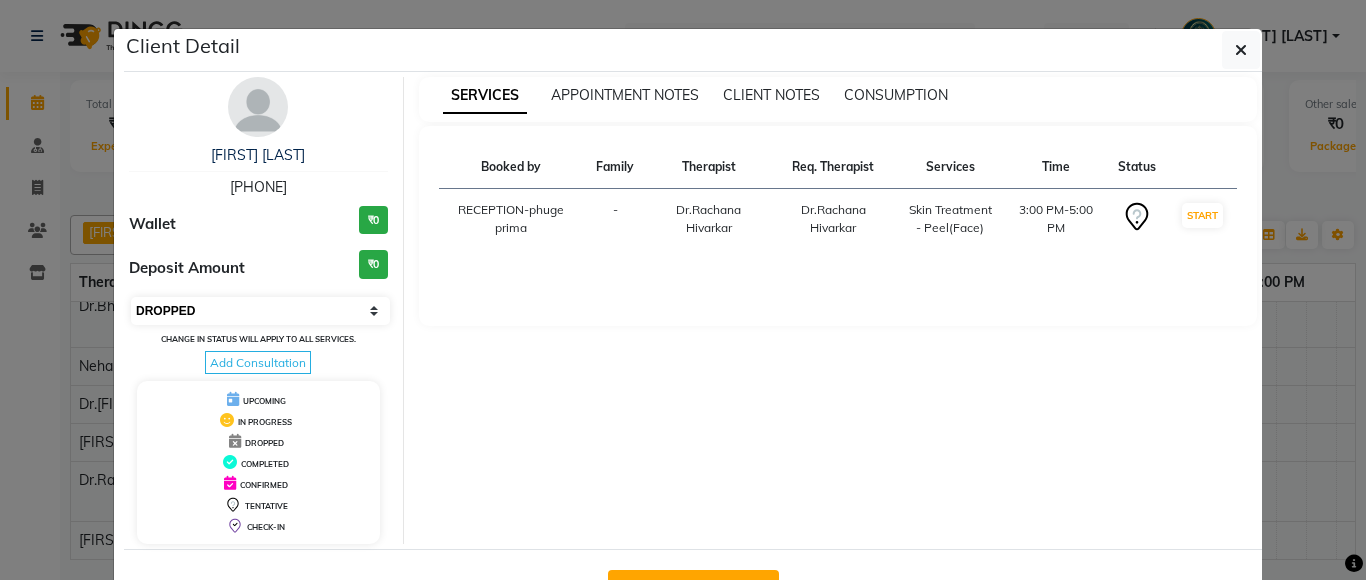 click on "Select IN SERVICE CONFIRMED TENTATIVE CHECK IN MARK DONE DROPPED UPCOMING" at bounding box center (260, 311) 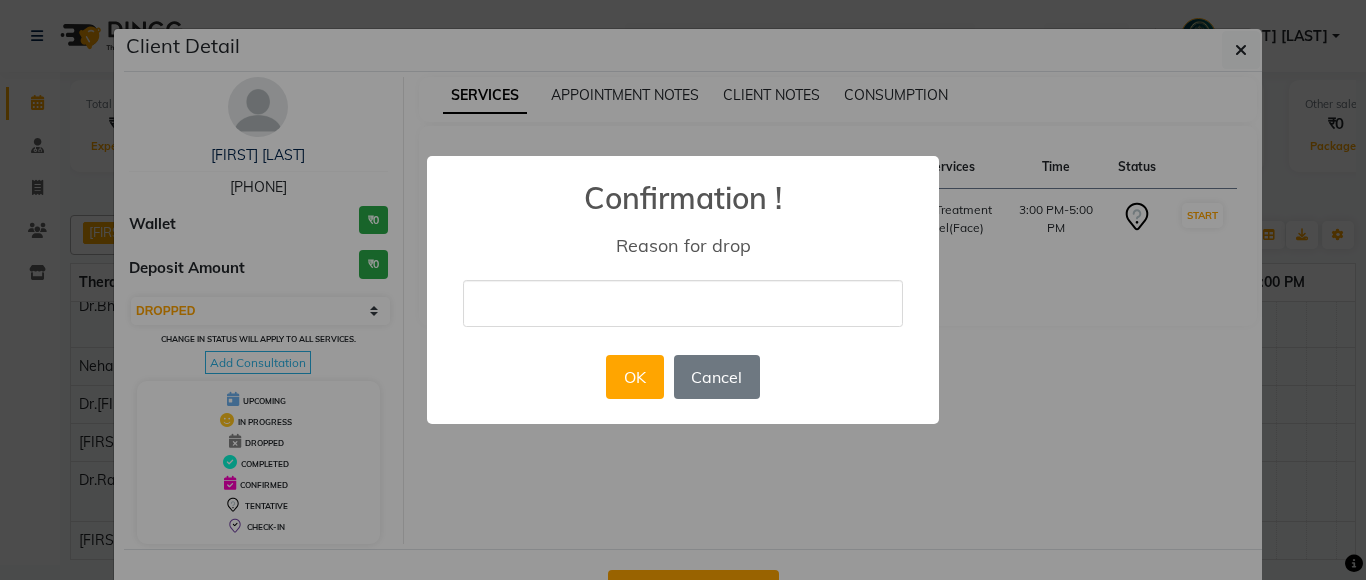 click at bounding box center (683, 303) 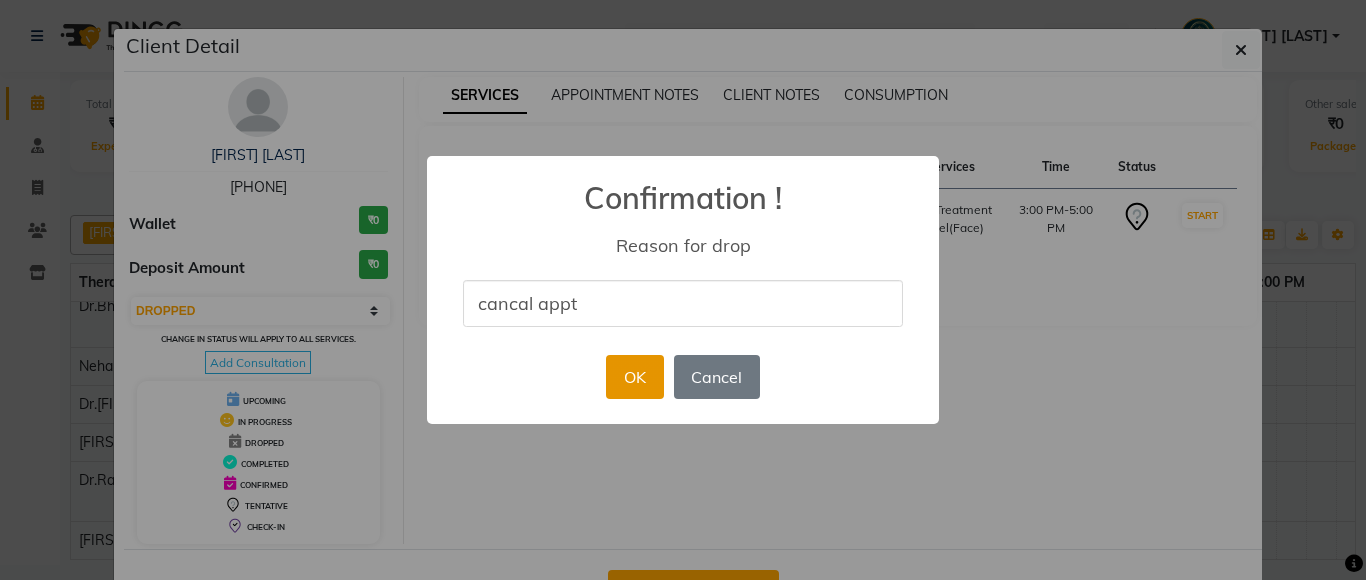 click on "OK" at bounding box center (634, 377) 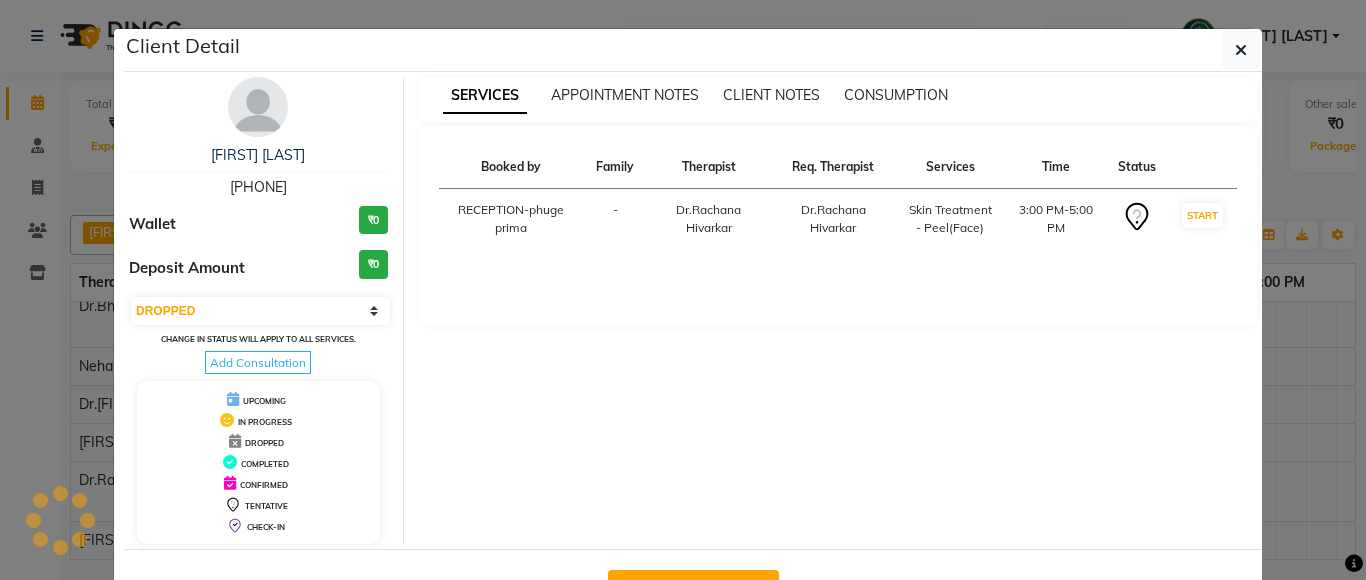 click on "Client Detail  [FIRST] [LAST]   [PHONE] Wallet ₹0 Deposit Amount  ₹0  Select IN SERVICE CONFIRMED TENTATIVE CHECK IN MARK DONE DROPPED UPCOMING Change in status will apply to all services. Add Consultation UPCOMING IN PROGRESS DROPPED COMPLETED CONFIRMED TENTATIVE CHECK-IN SERVICES APPOINTMENT NOTES CLIENT NOTES CONSUMPTION Booked by Family Therapist Req. Therapist Services Time Status  RECEPTION-phuge prima  - Dr.[FIRST] [LAST] Dr.[FIRST] [LAST]   Skin Treatment - Peel(Face)   3:00 PM-5:00 PM   START   Mark Done And Checkout" 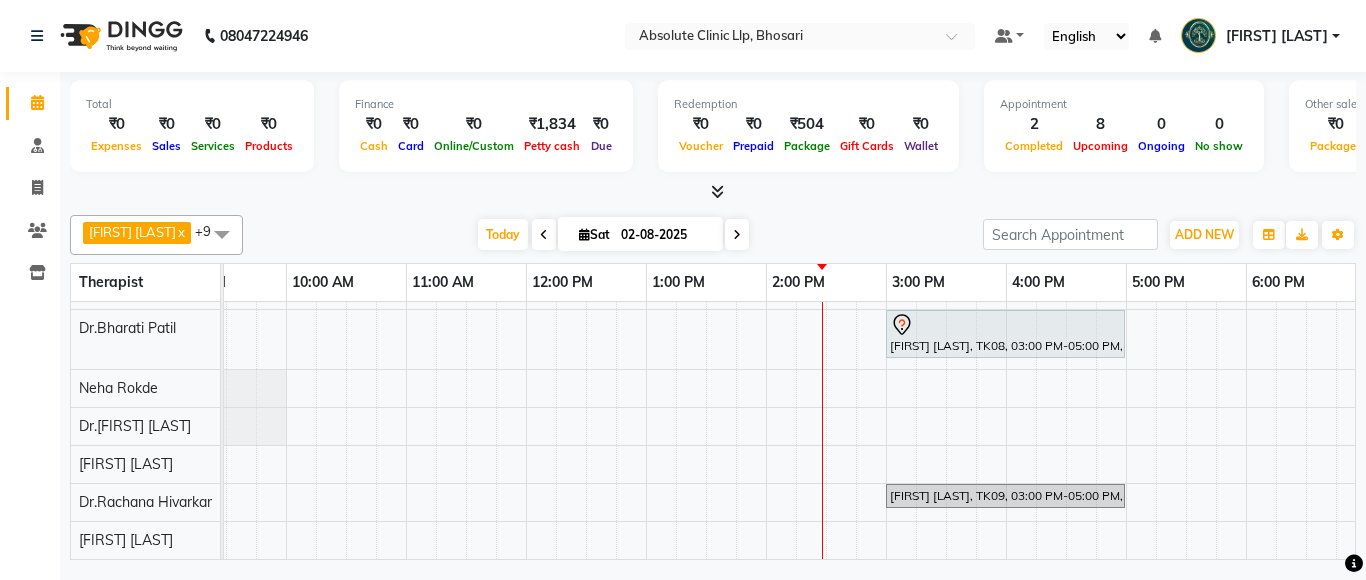 scroll, scrollTop: 304, scrollLeft: 0, axis: vertical 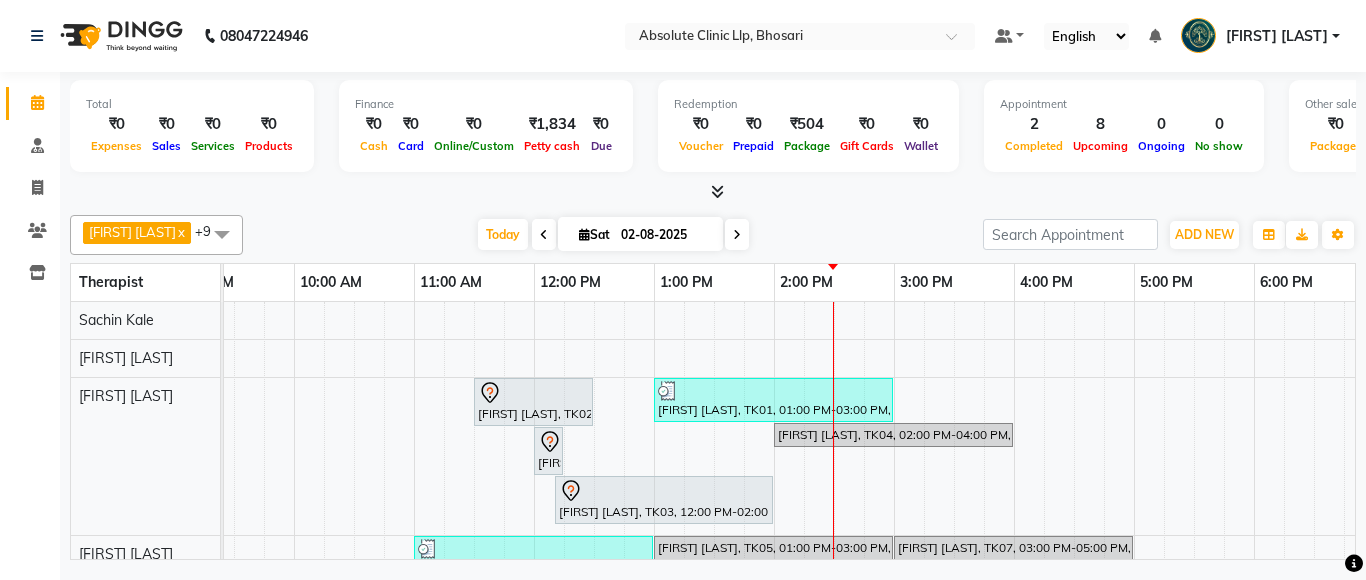 click at bounding box center (717, 191) 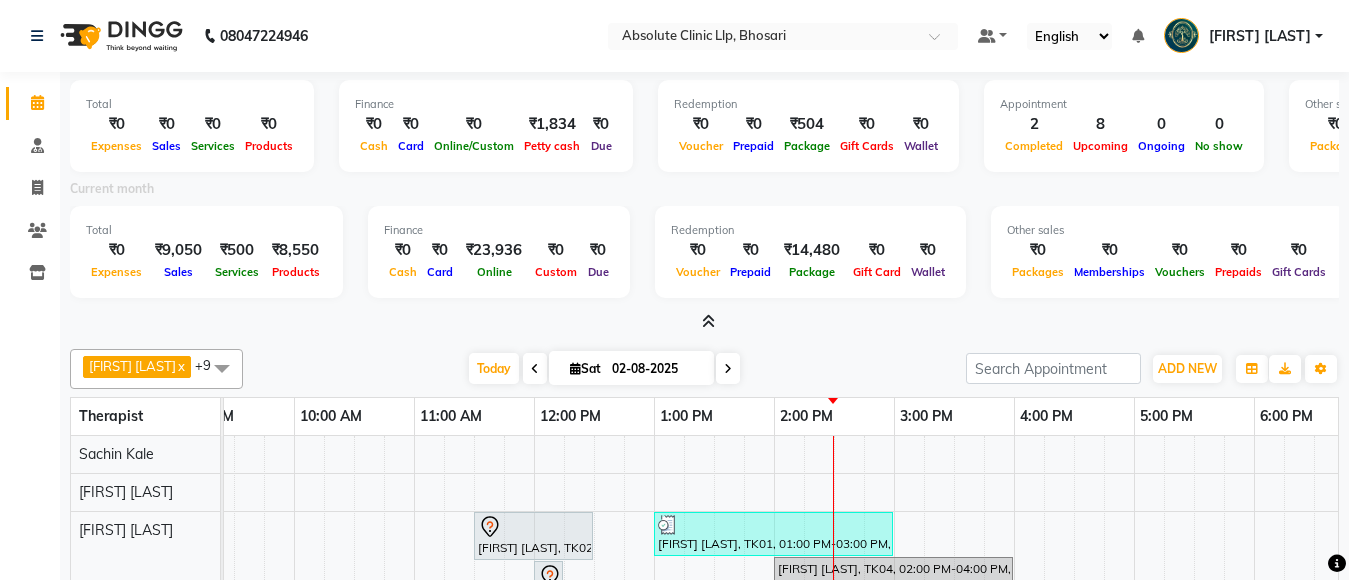 click at bounding box center (708, 321) 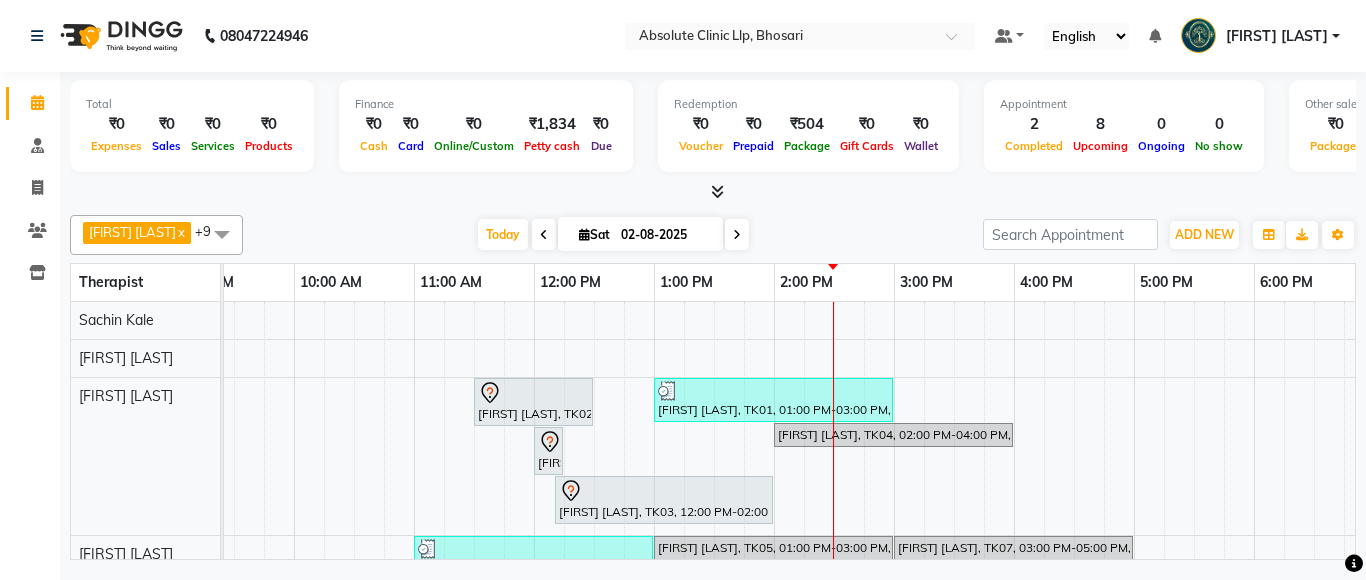 scroll, scrollTop: 109, scrollLeft: 290, axis: both 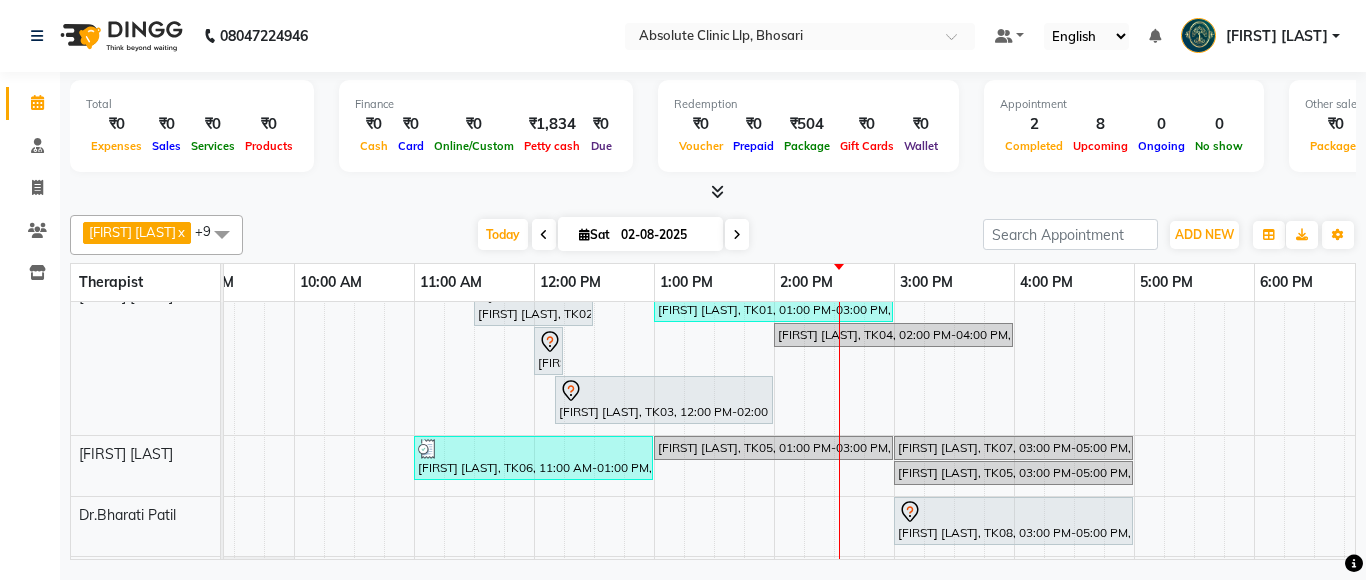 click at bounding box center [717, 191] 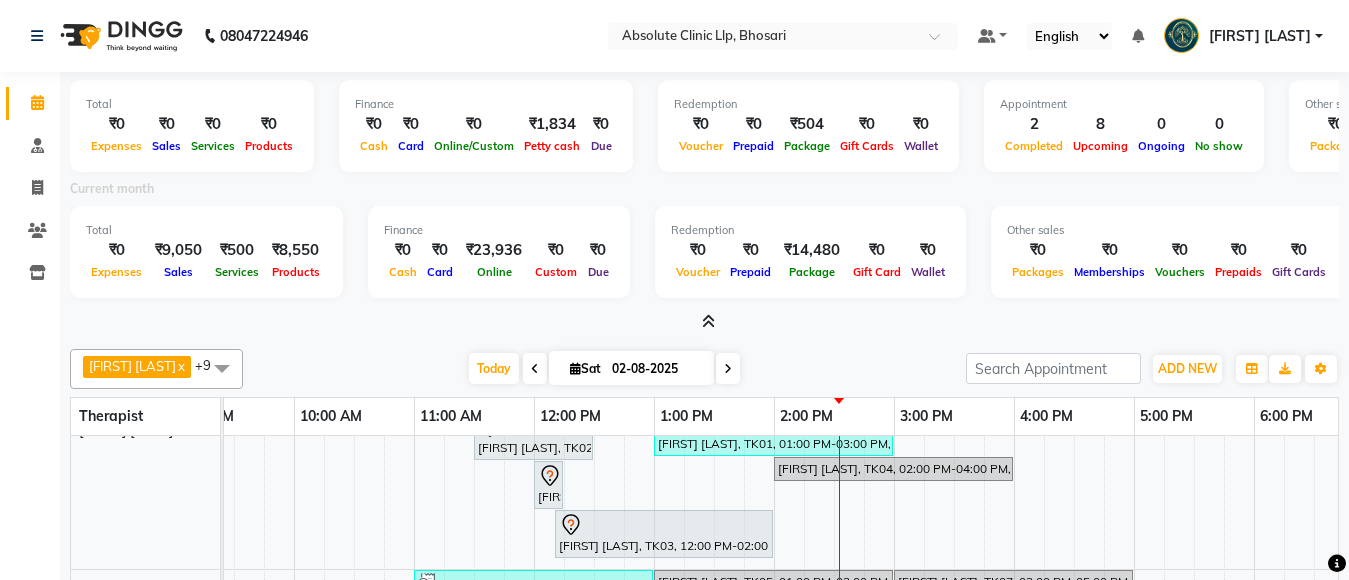click at bounding box center (708, 321) 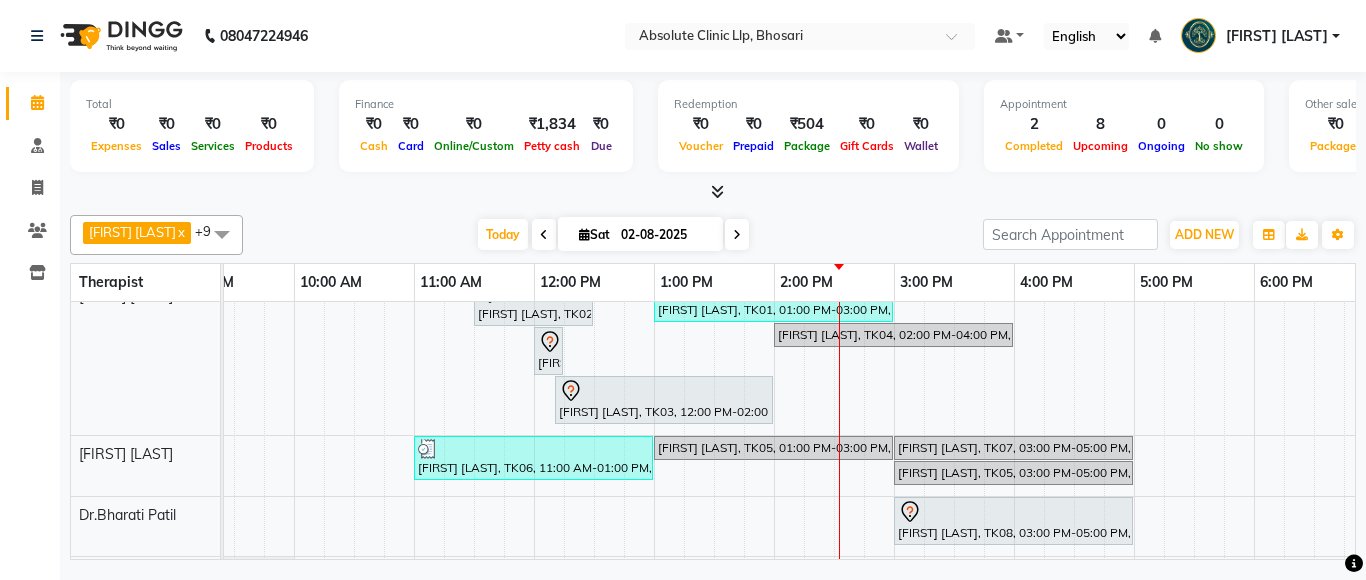 click at bounding box center (717, 191) 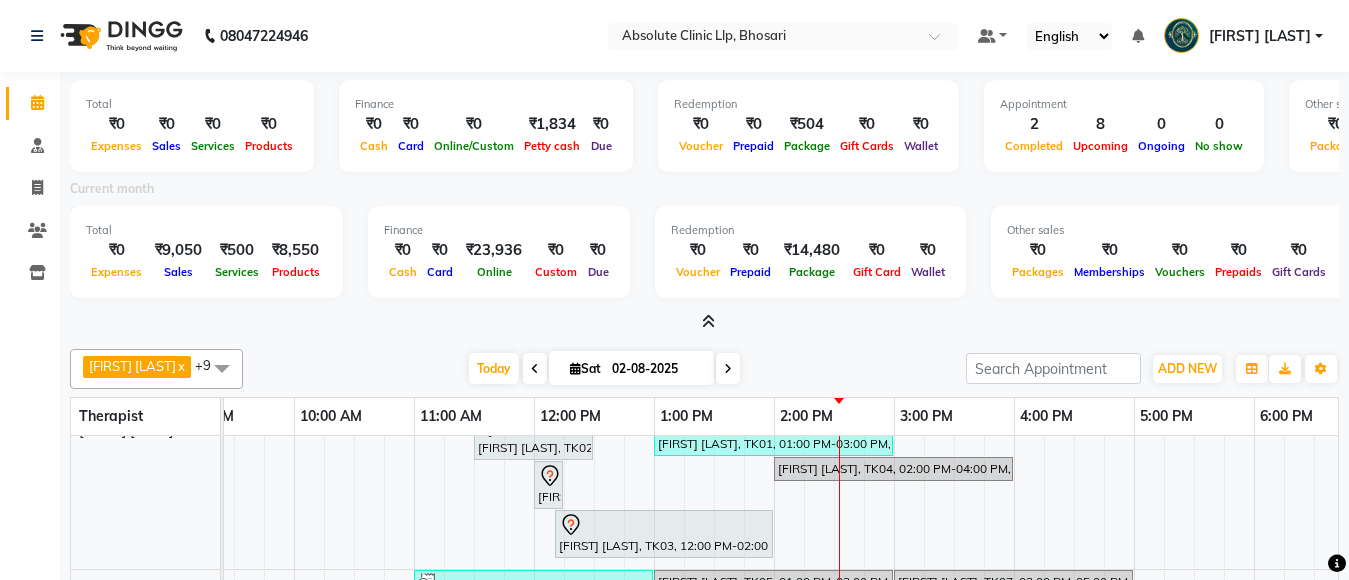 click at bounding box center [708, 321] 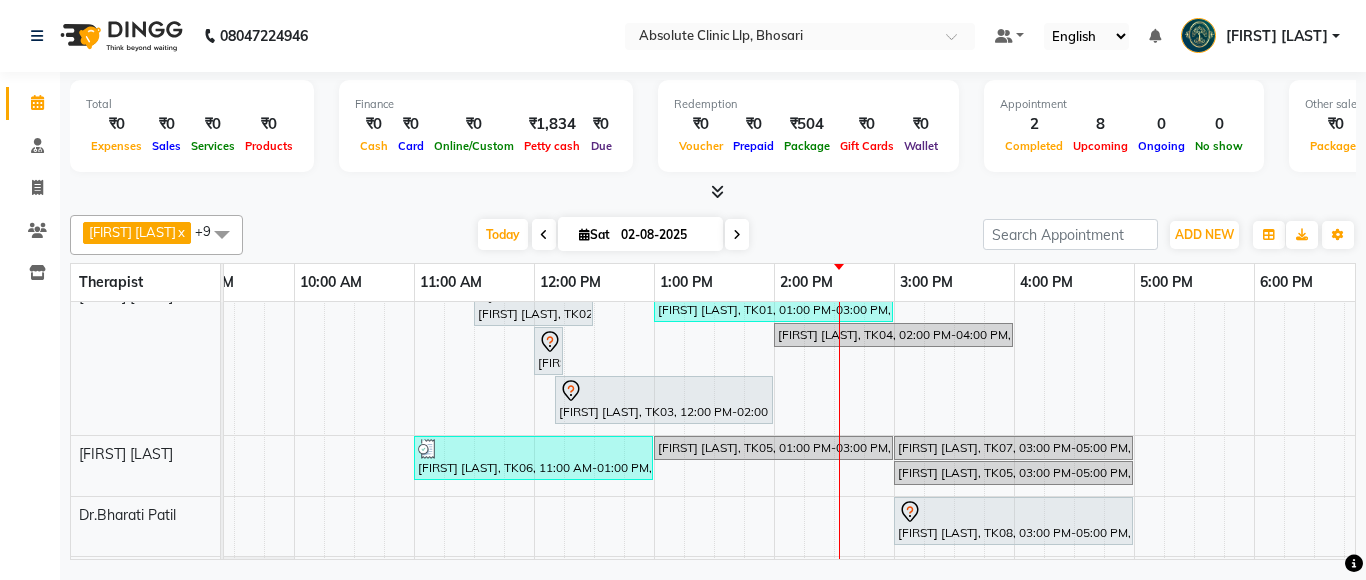click at bounding box center (717, 191) 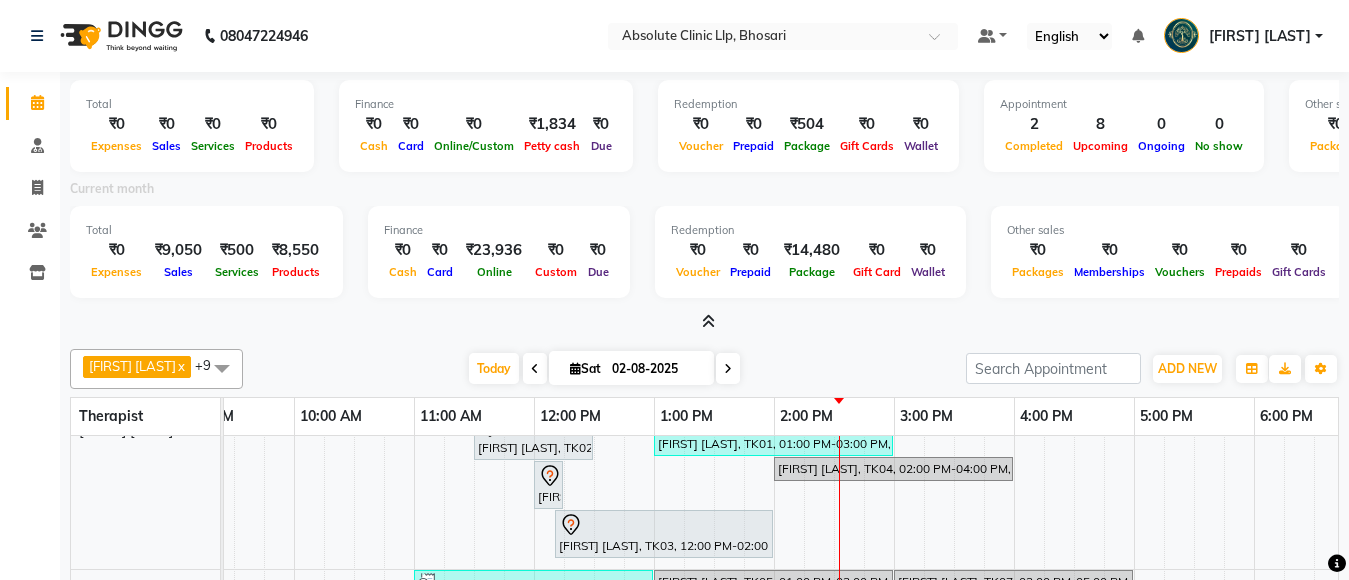 click at bounding box center (708, 321) 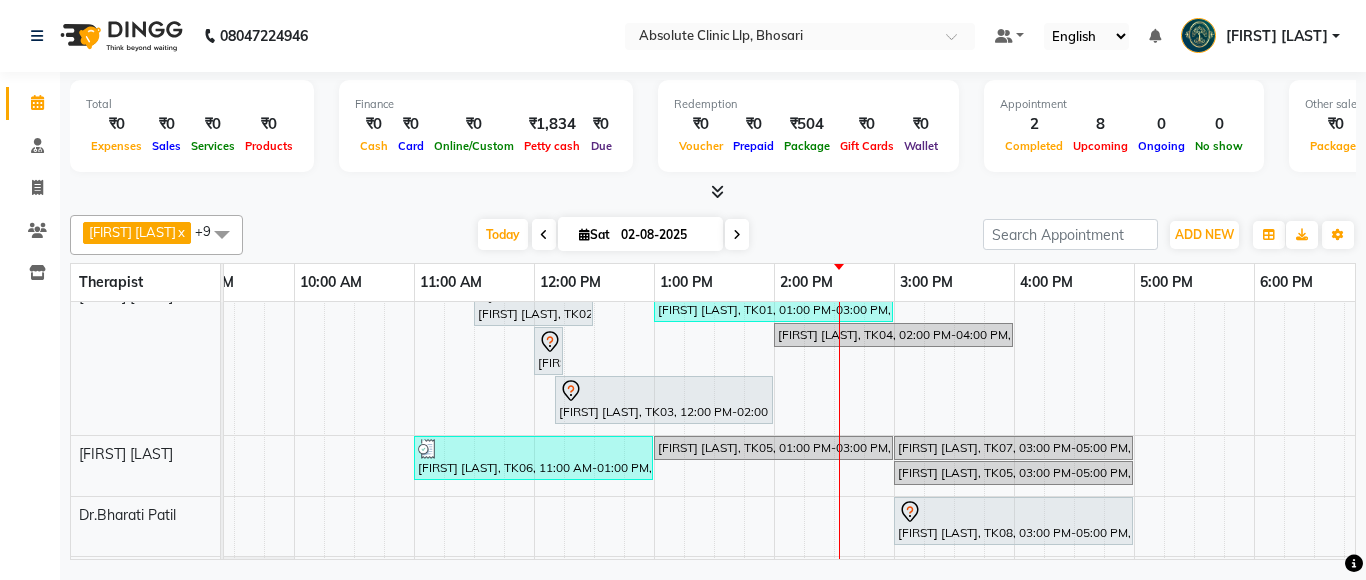 click at bounding box center (713, 192) 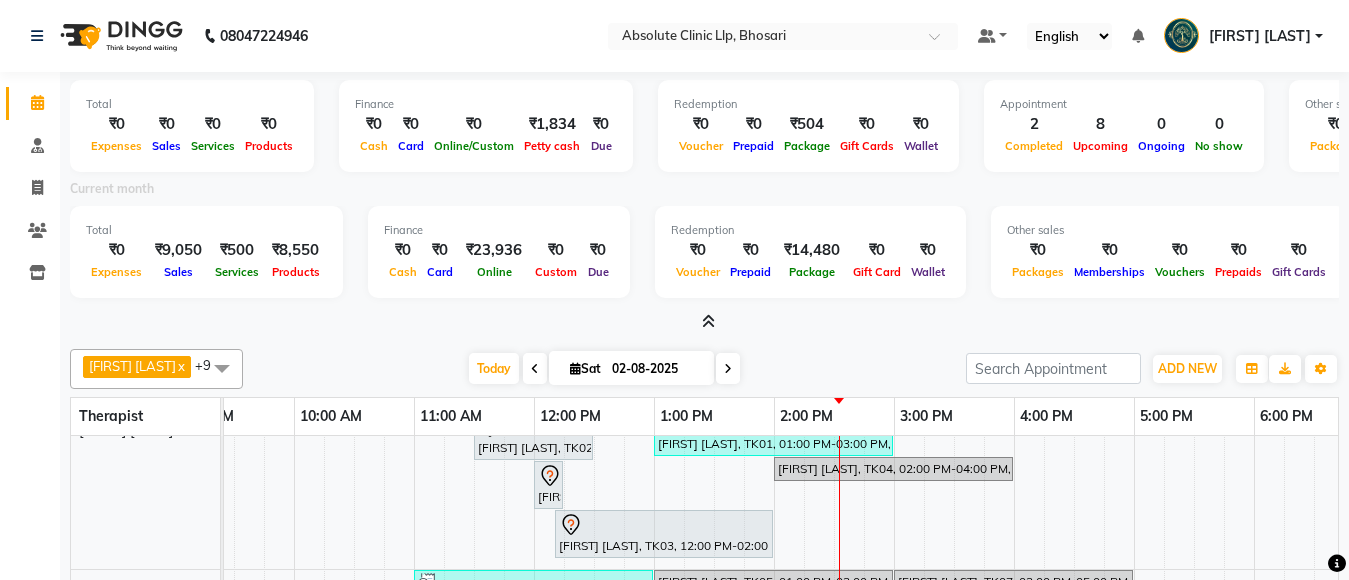 click at bounding box center (708, 321) 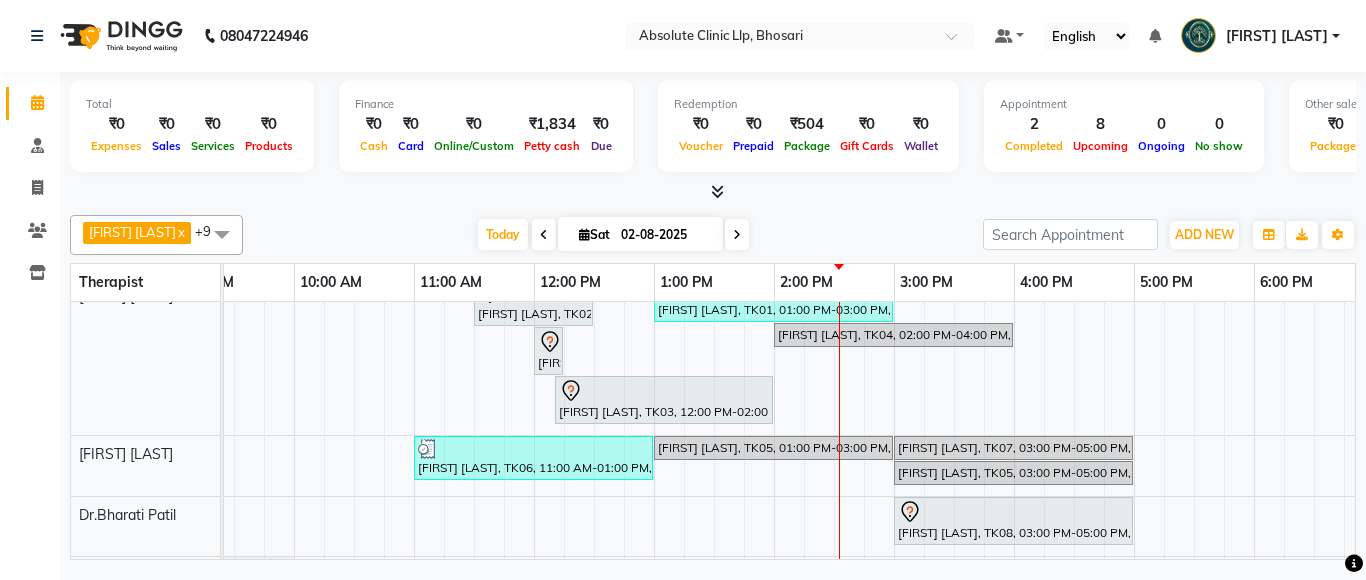 click at bounding box center [717, 191] 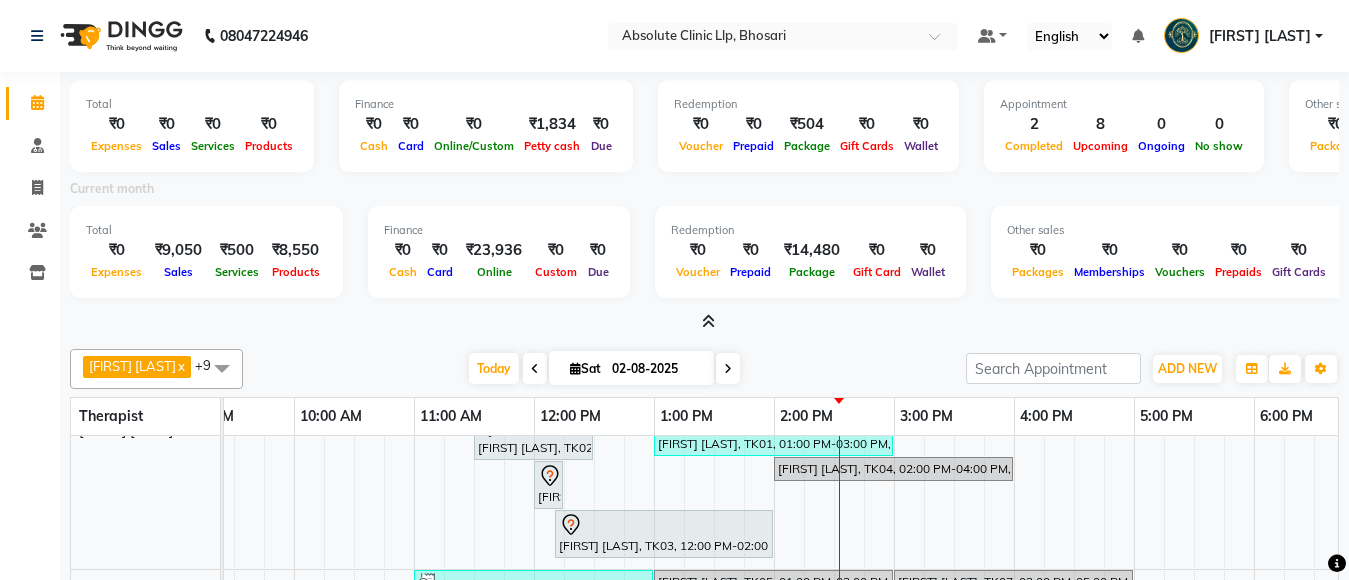 click at bounding box center (708, 321) 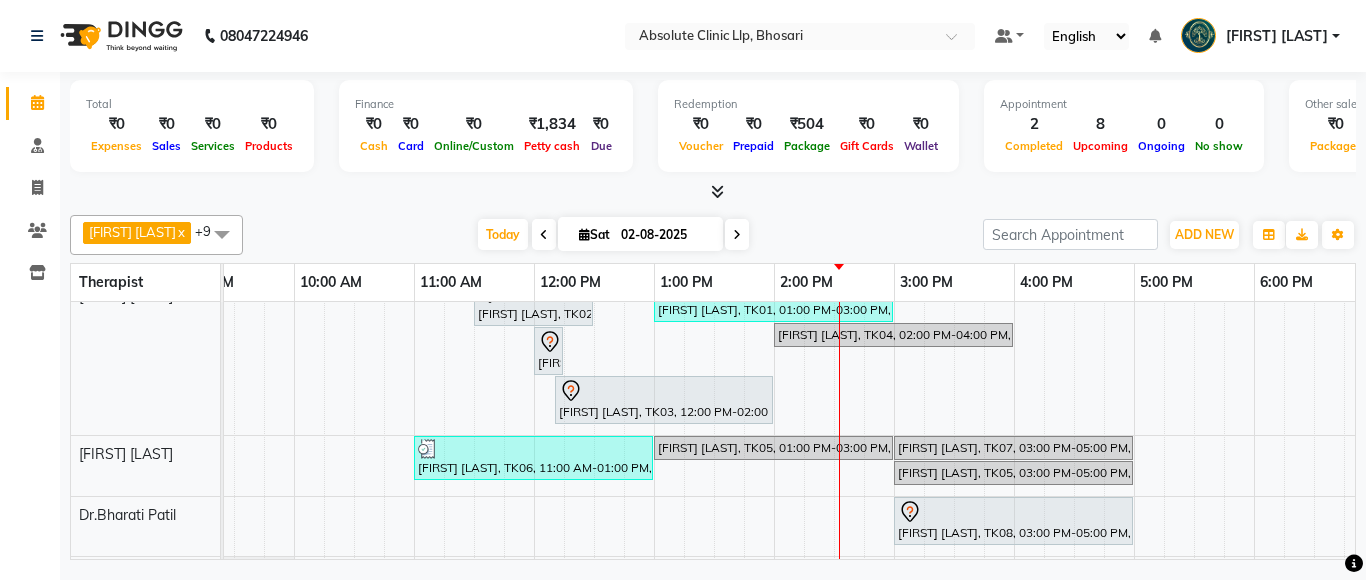 click at bounding box center (717, 191) 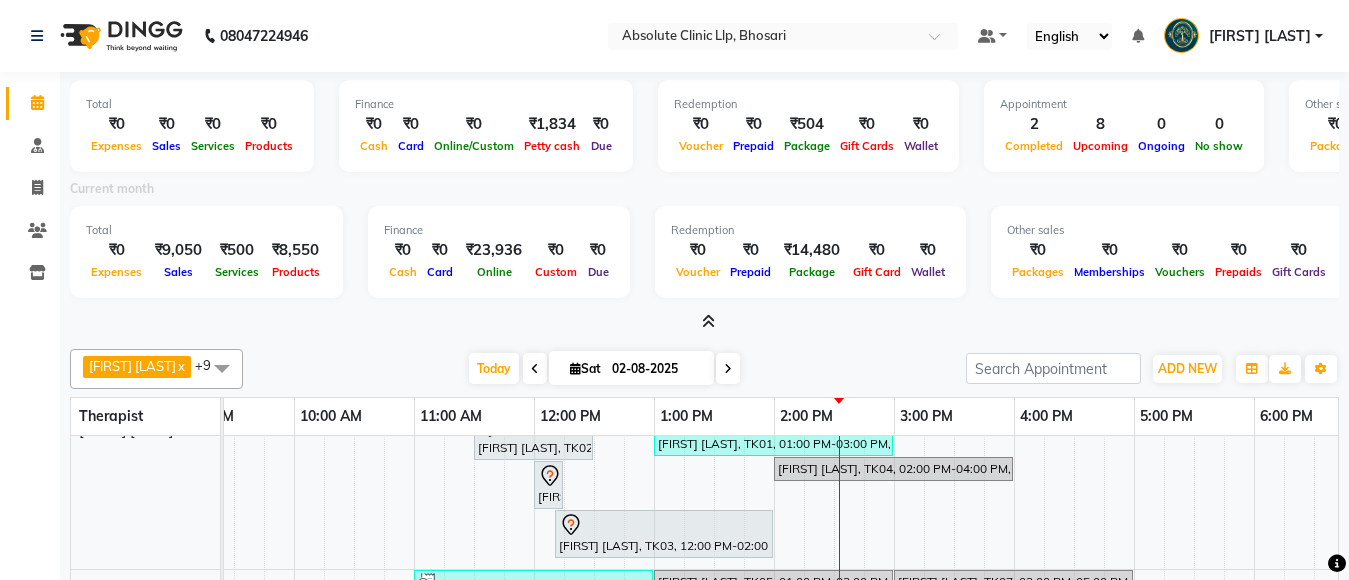 click at bounding box center (708, 321) 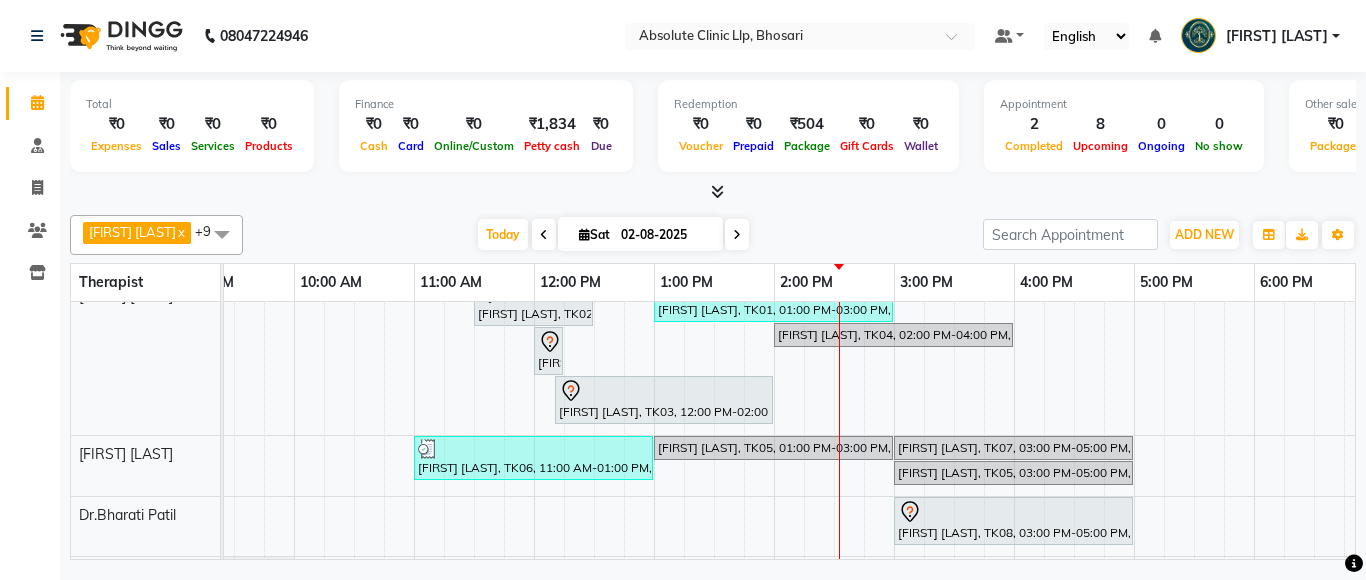 click at bounding box center [717, 191] 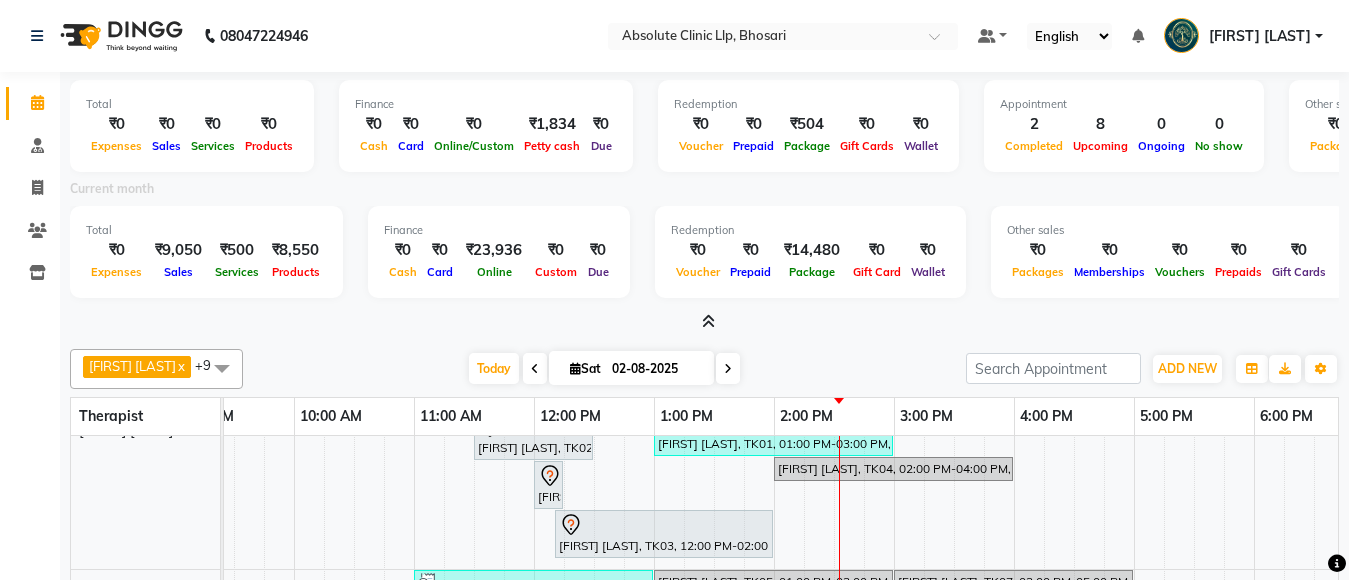 click at bounding box center (708, 321) 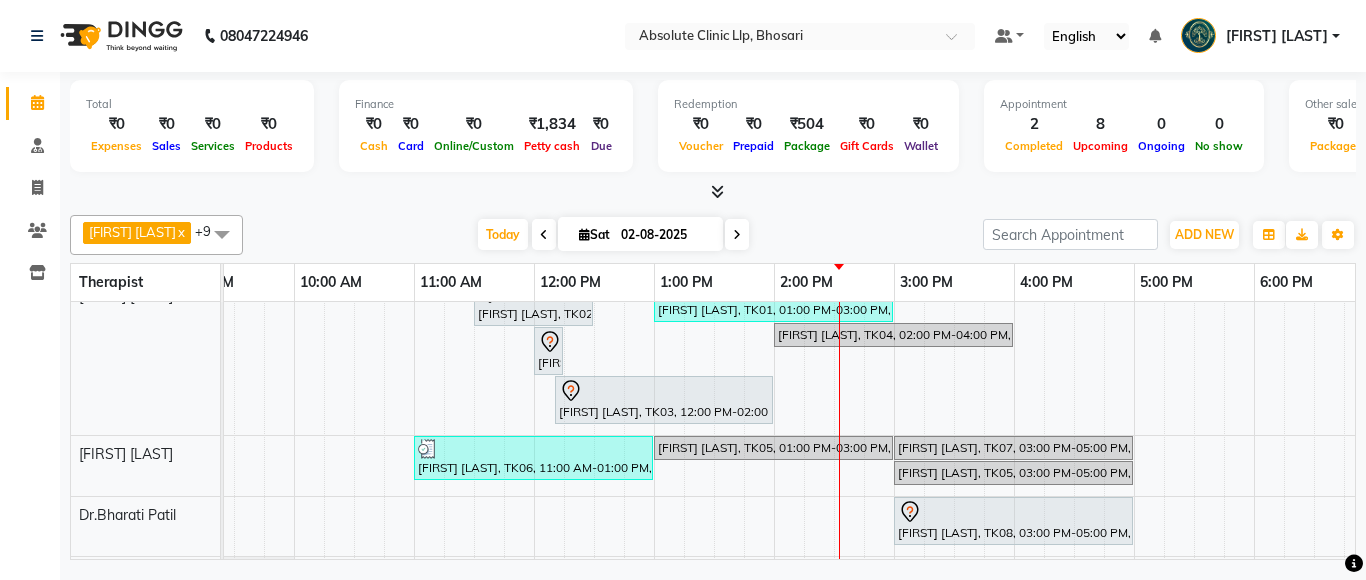 click at bounding box center (717, 191) 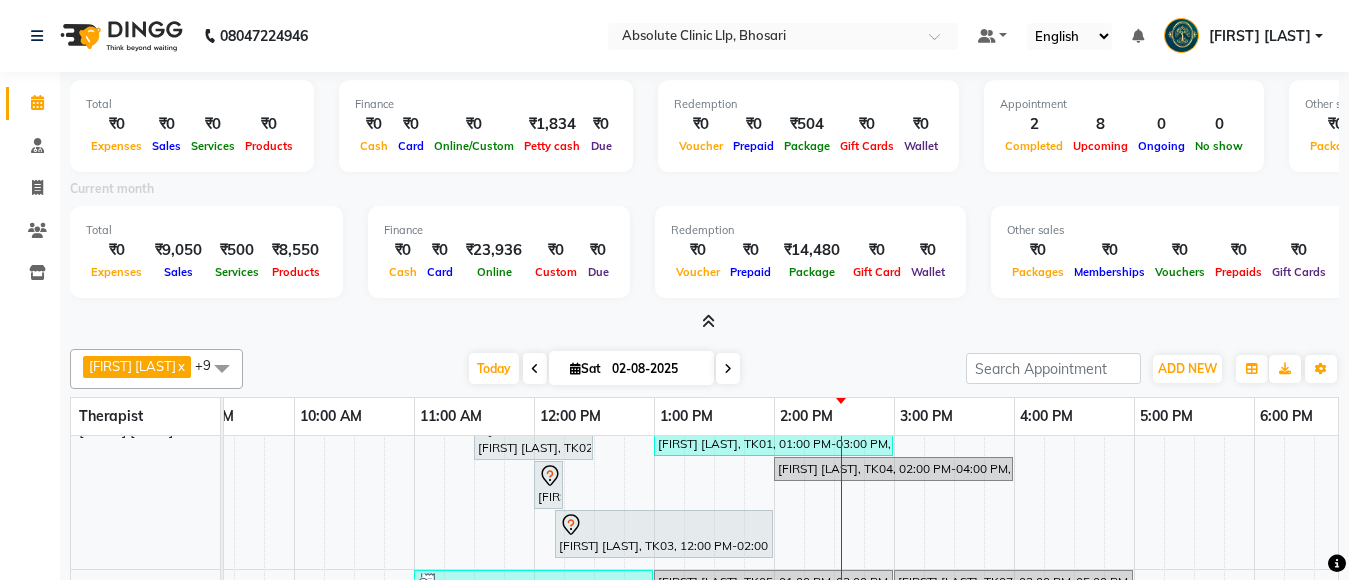 click at bounding box center (708, 321) 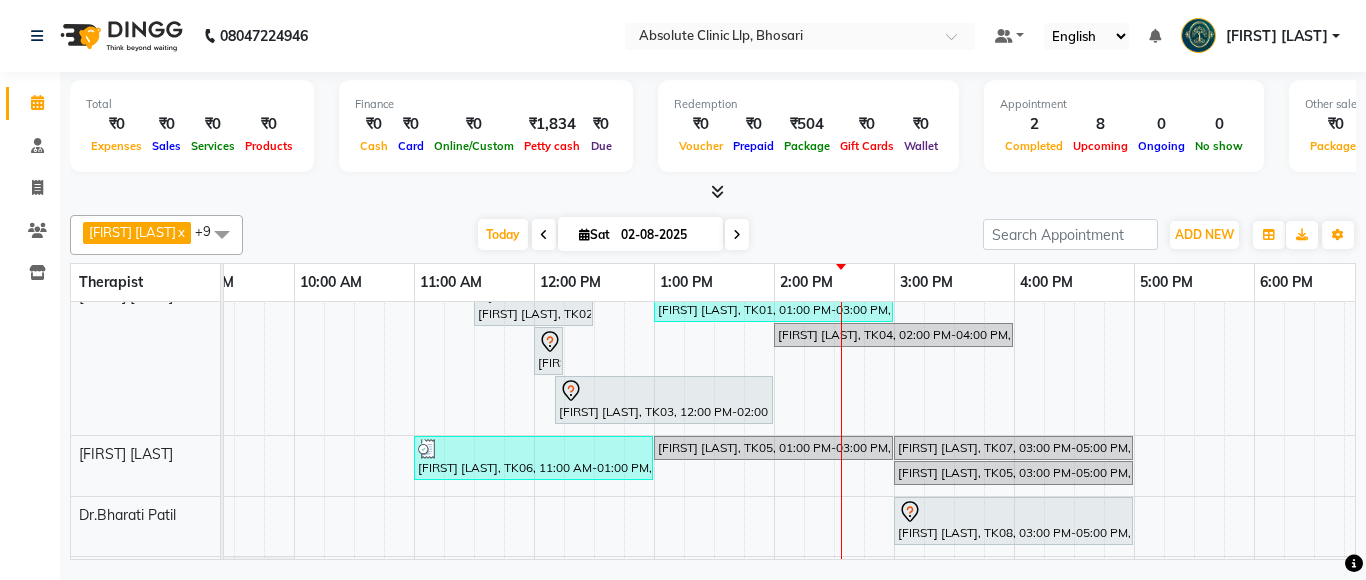 click at bounding box center [717, 191] 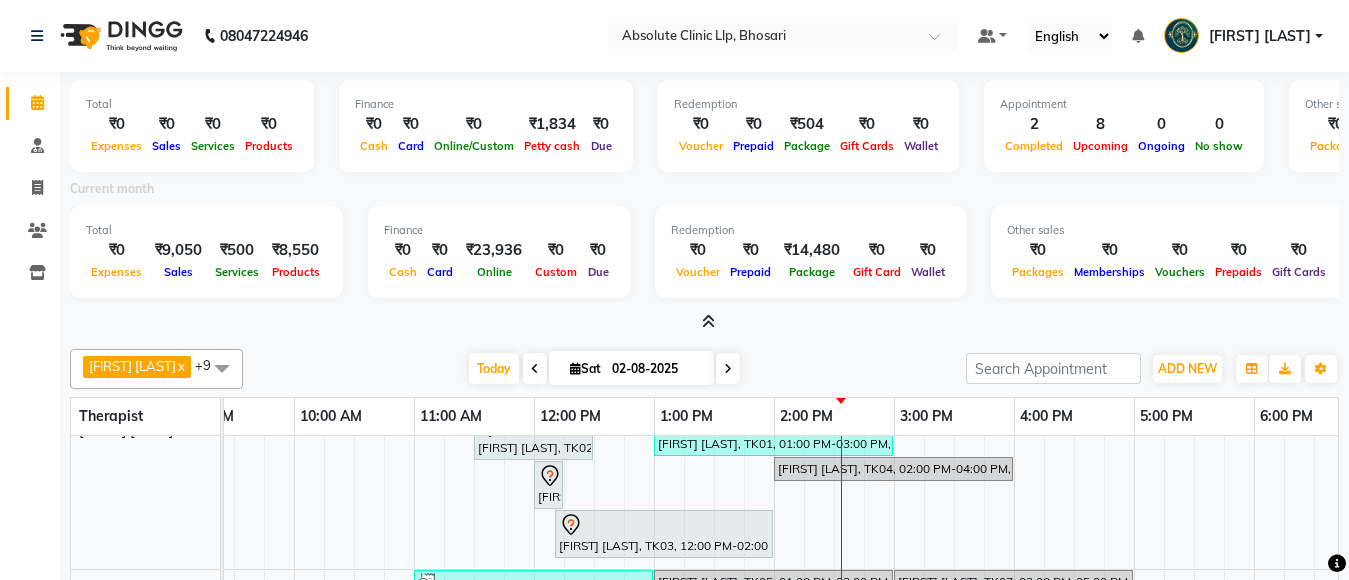 click at bounding box center (708, 321) 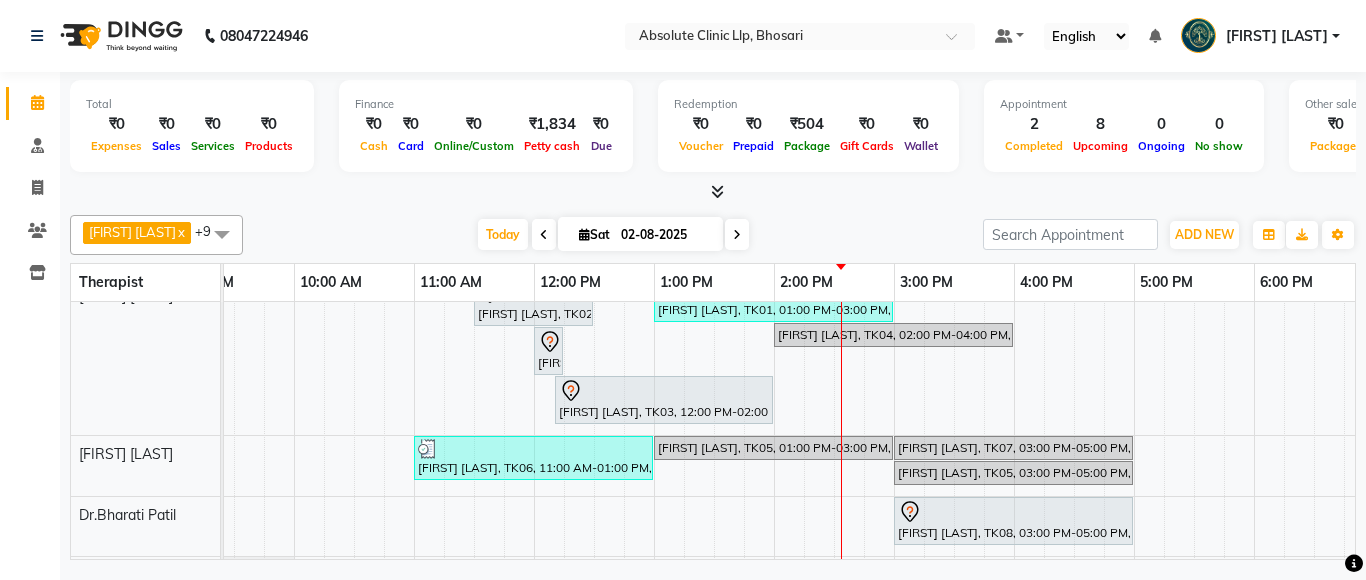 click at bounding box center (717, 191) 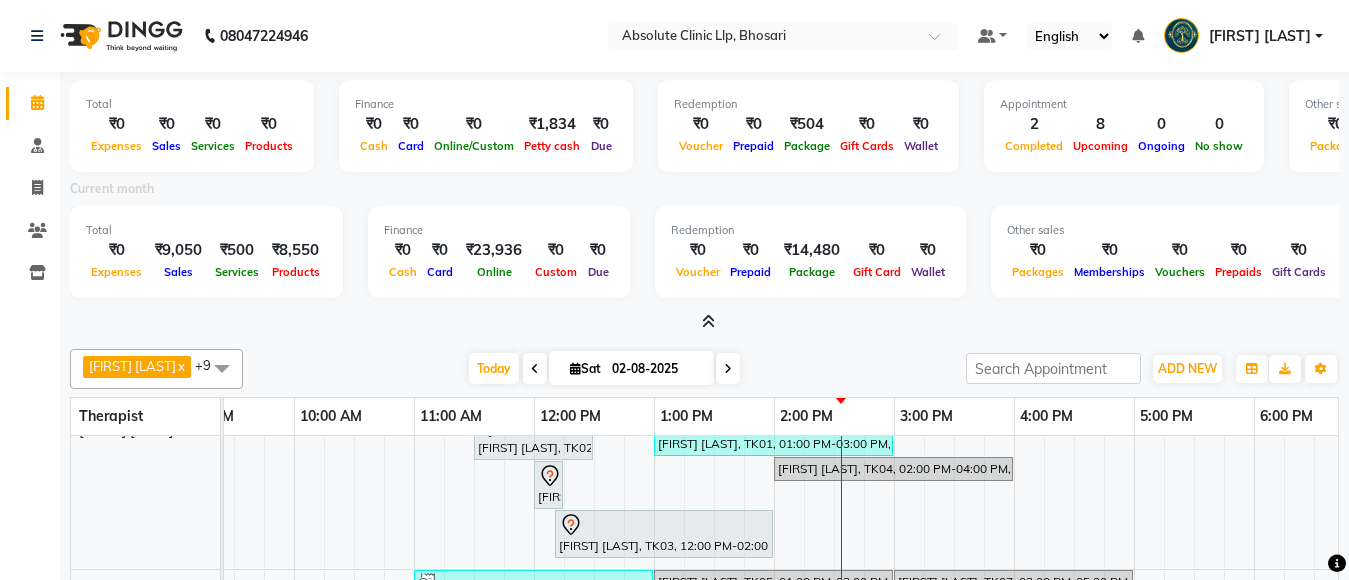 click at bounding box center [708, 321] 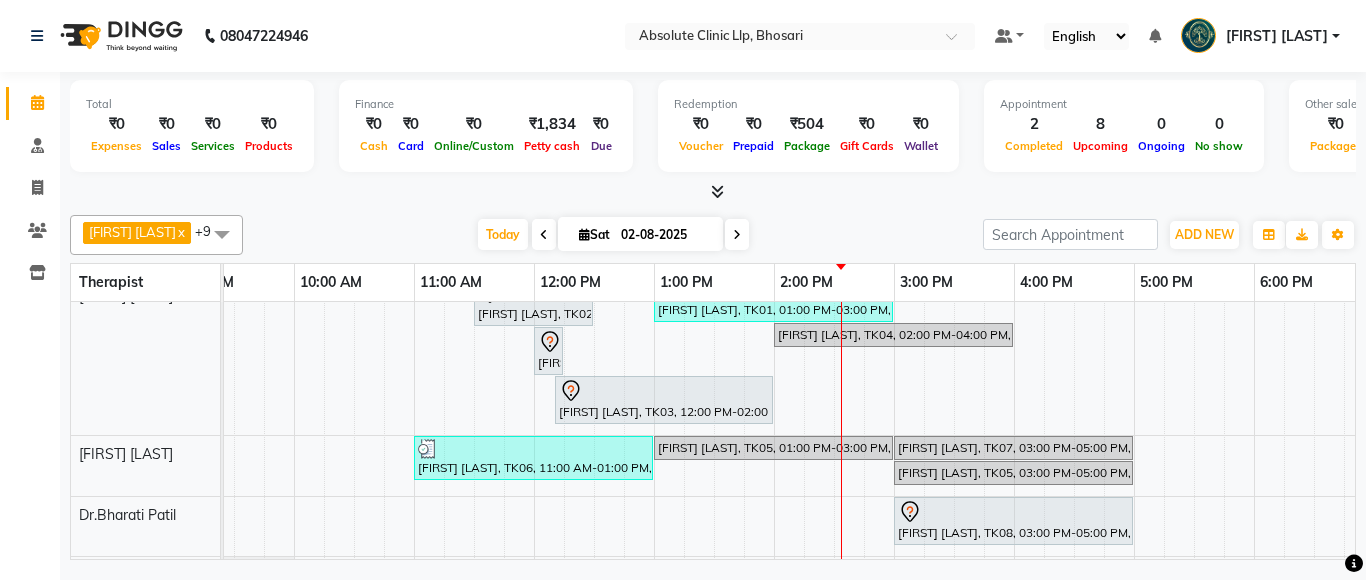 click at bounding box center (717, 191) 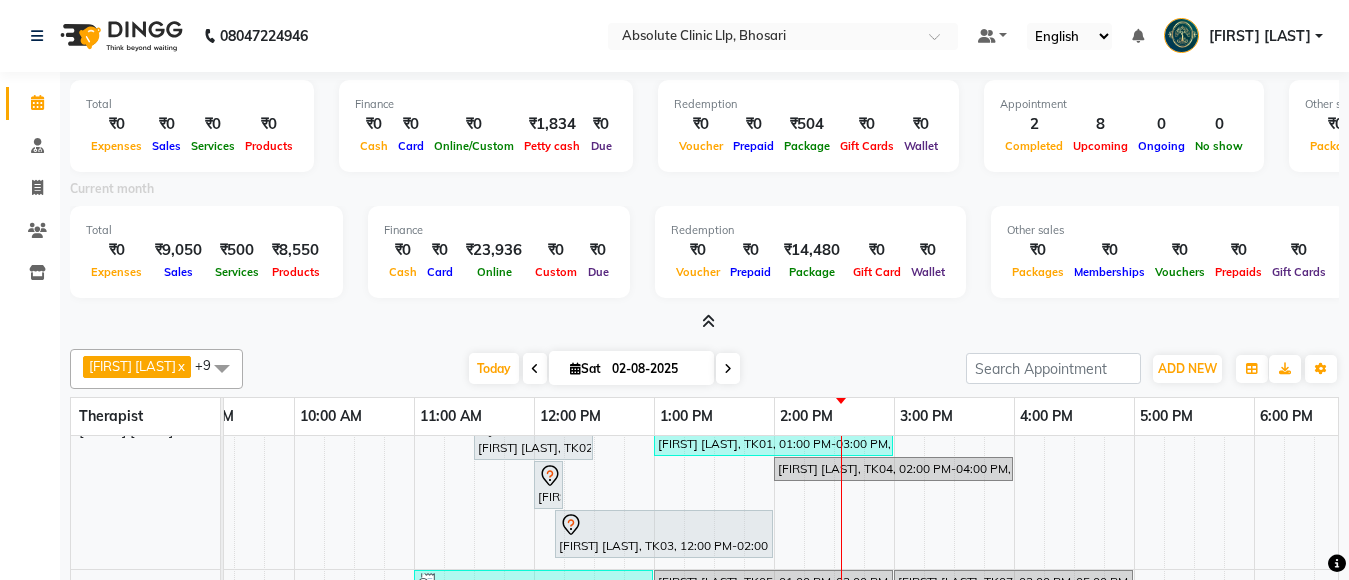 click at bounding box center [708, 321] 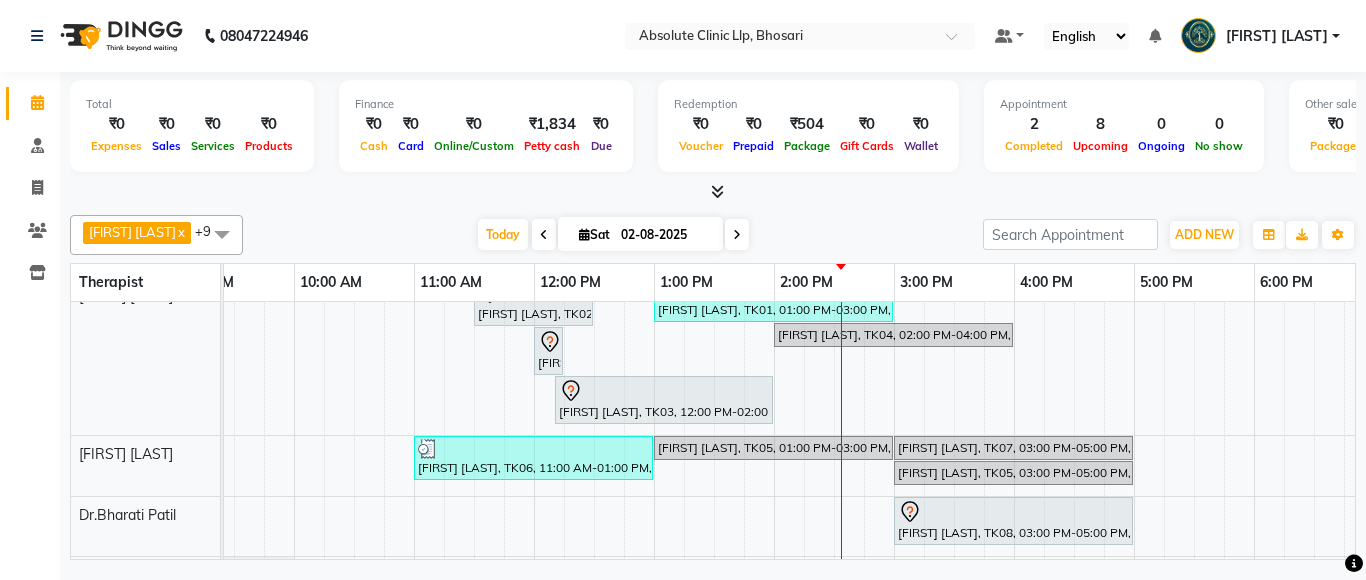 click at bounding box center [717, 191] 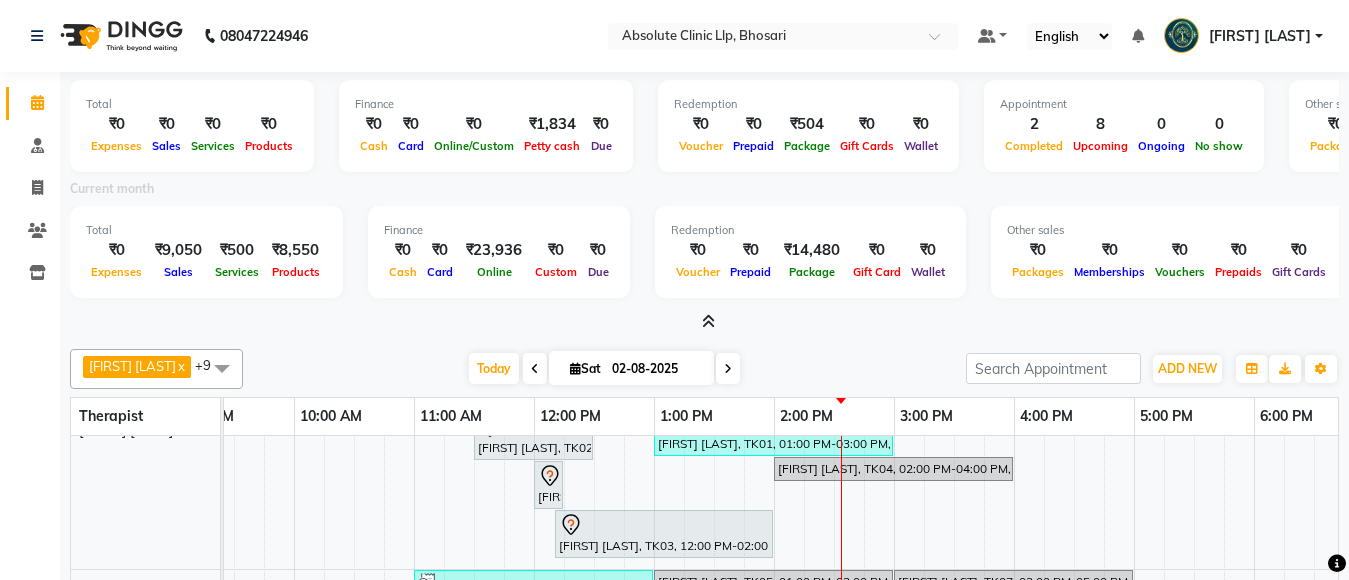 click at bounding box center (708, 321) 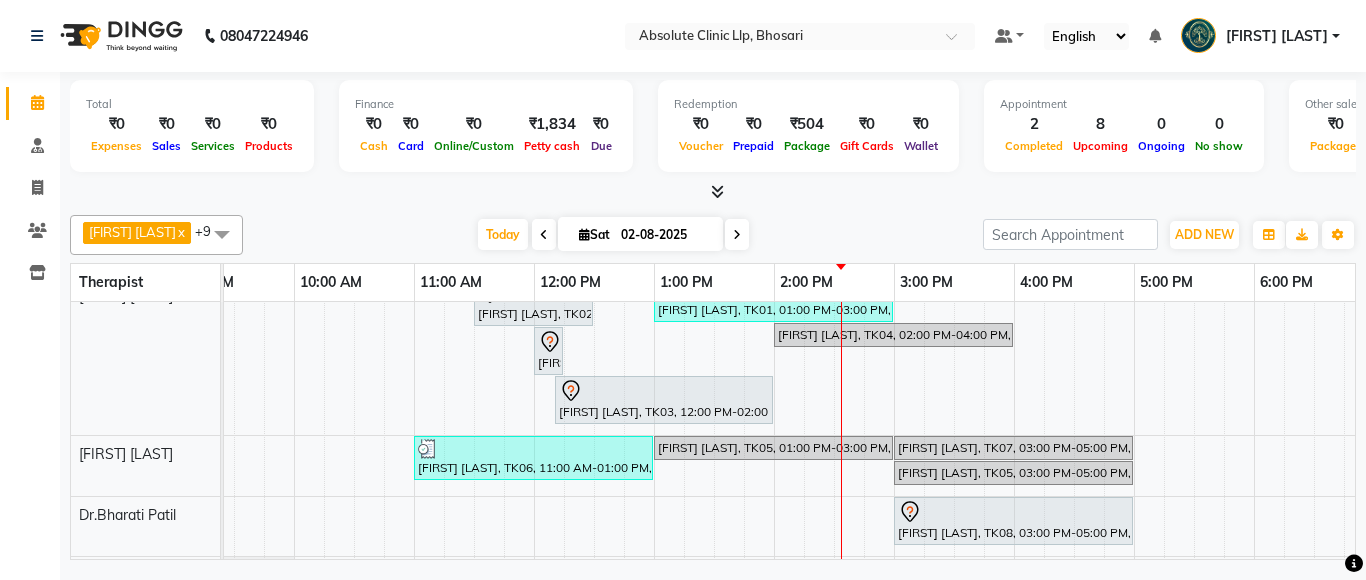 click at bounding box center (717, 191) 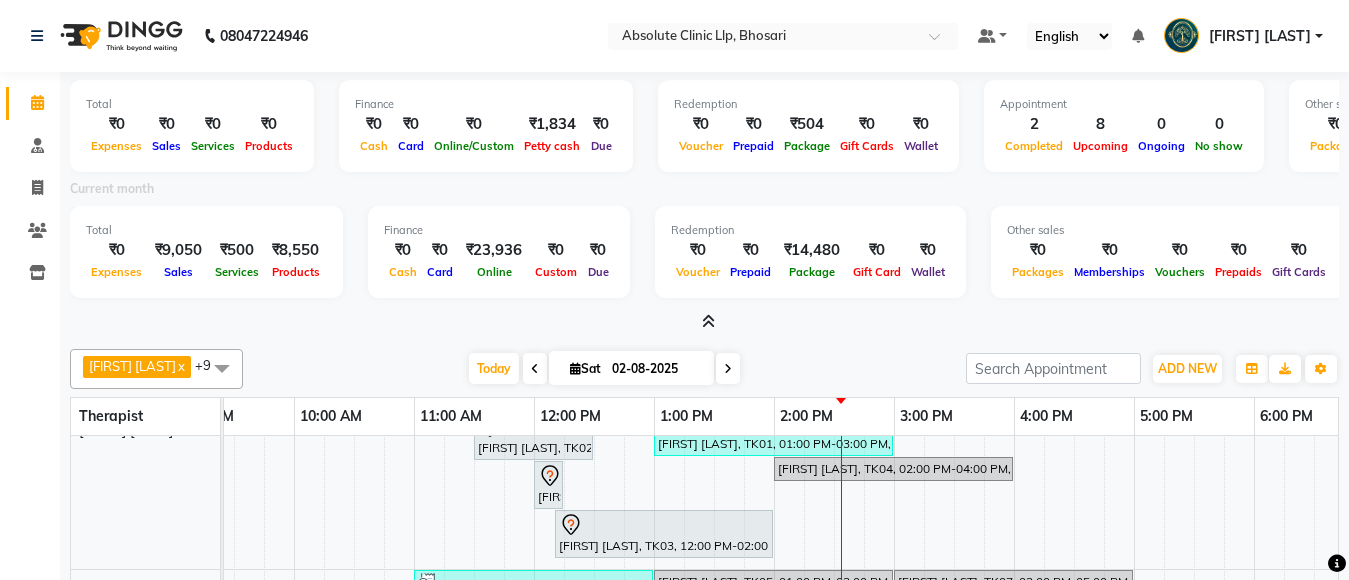 click at bounding box center [708, 321] 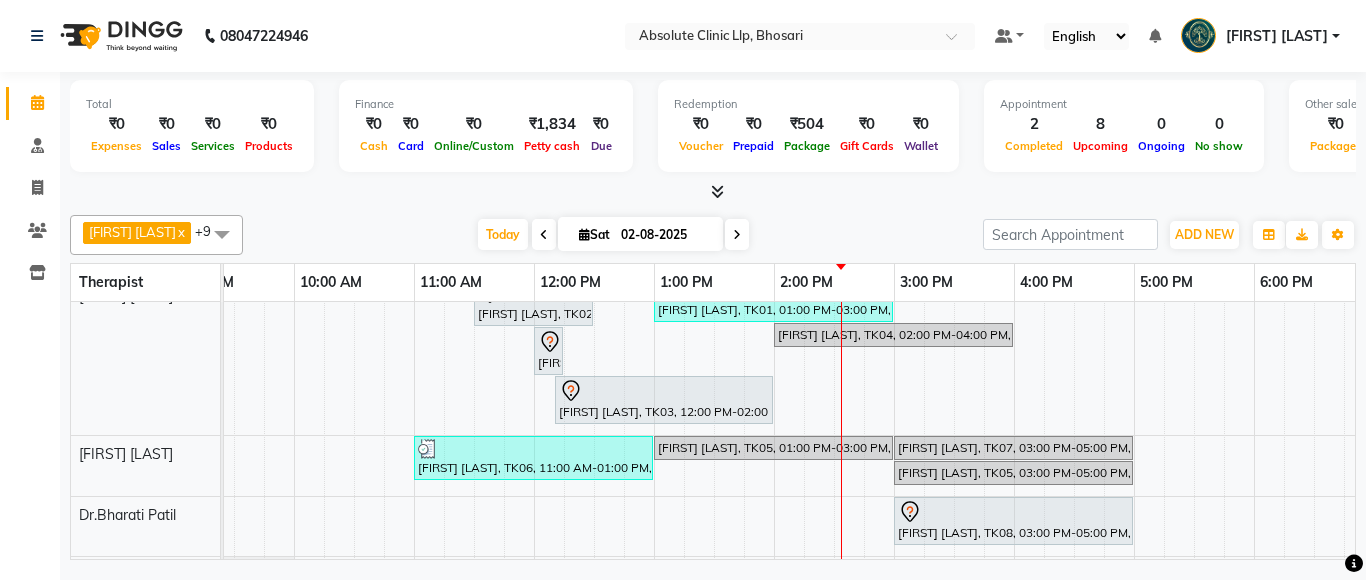 click at bounding box center (717, 191) 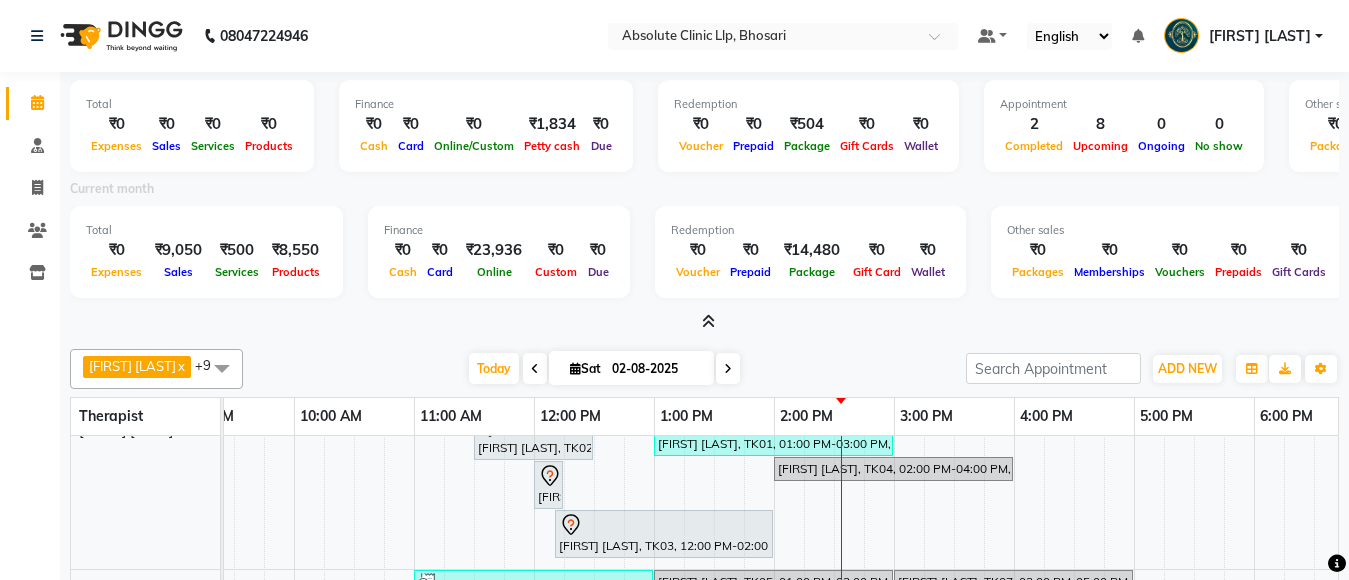 click at bounding box center (708, 321) 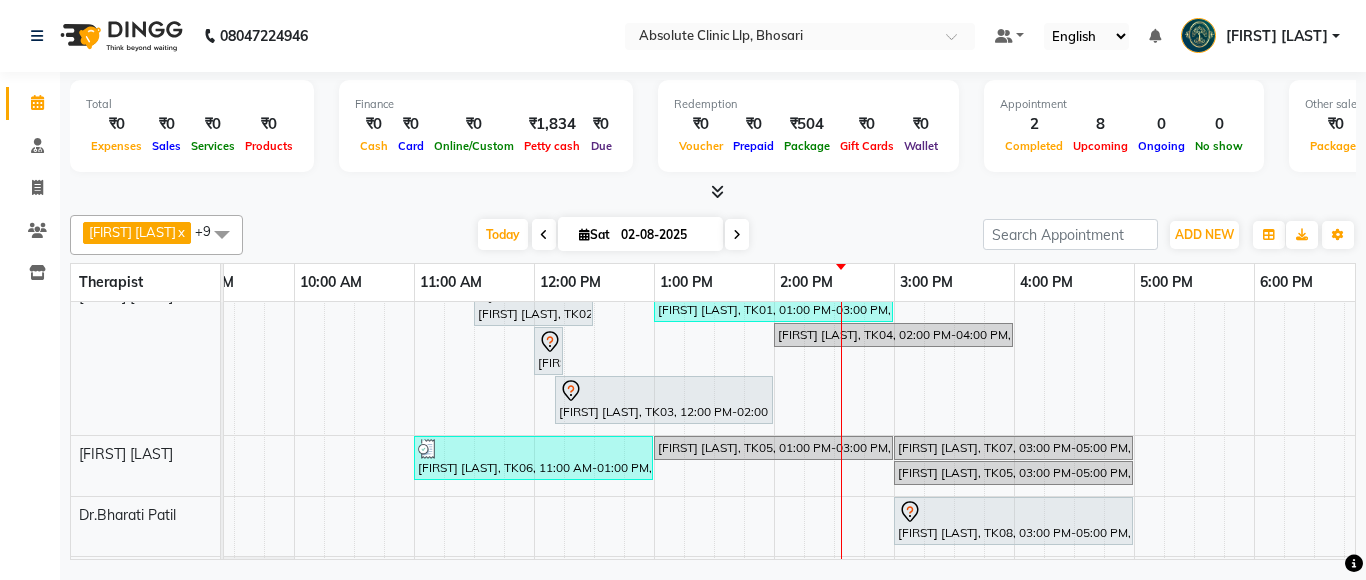 click at bounding box center (717, 191) 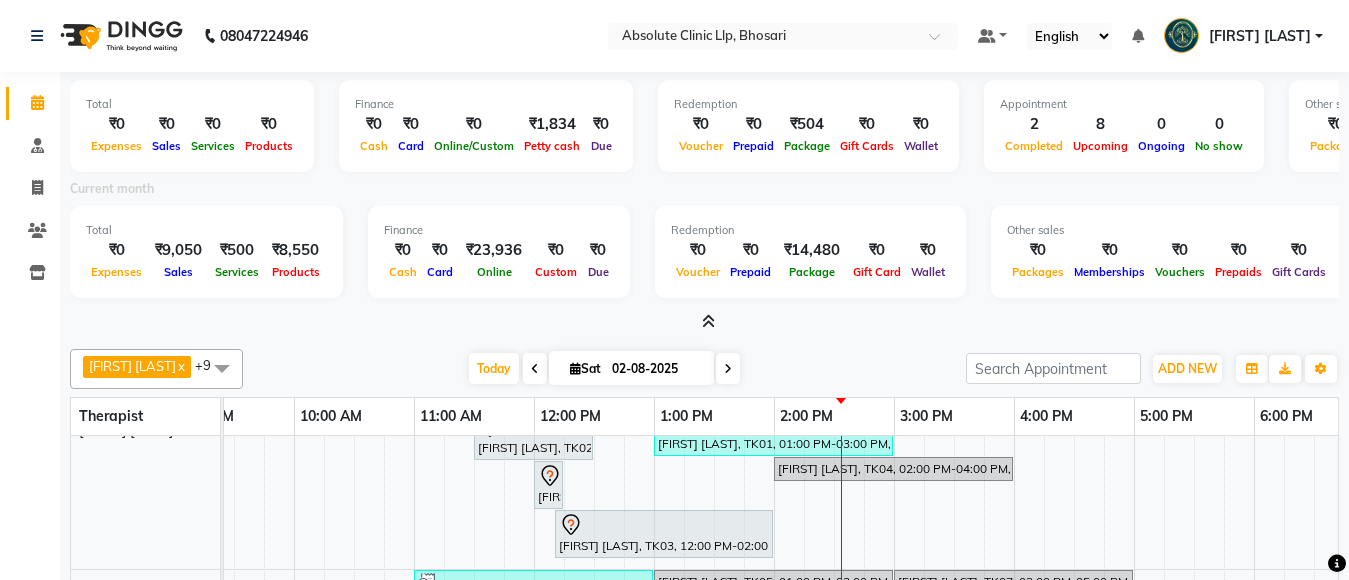 click at bounding box center (708, 321) 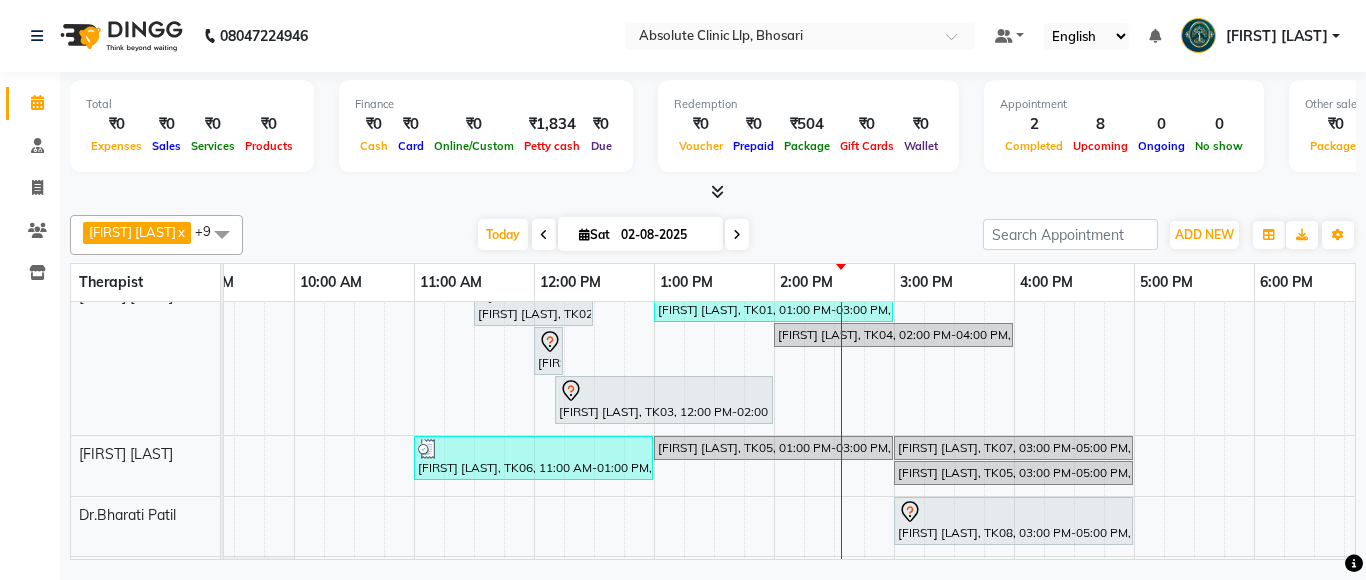 click at bounding box center (717, 191) 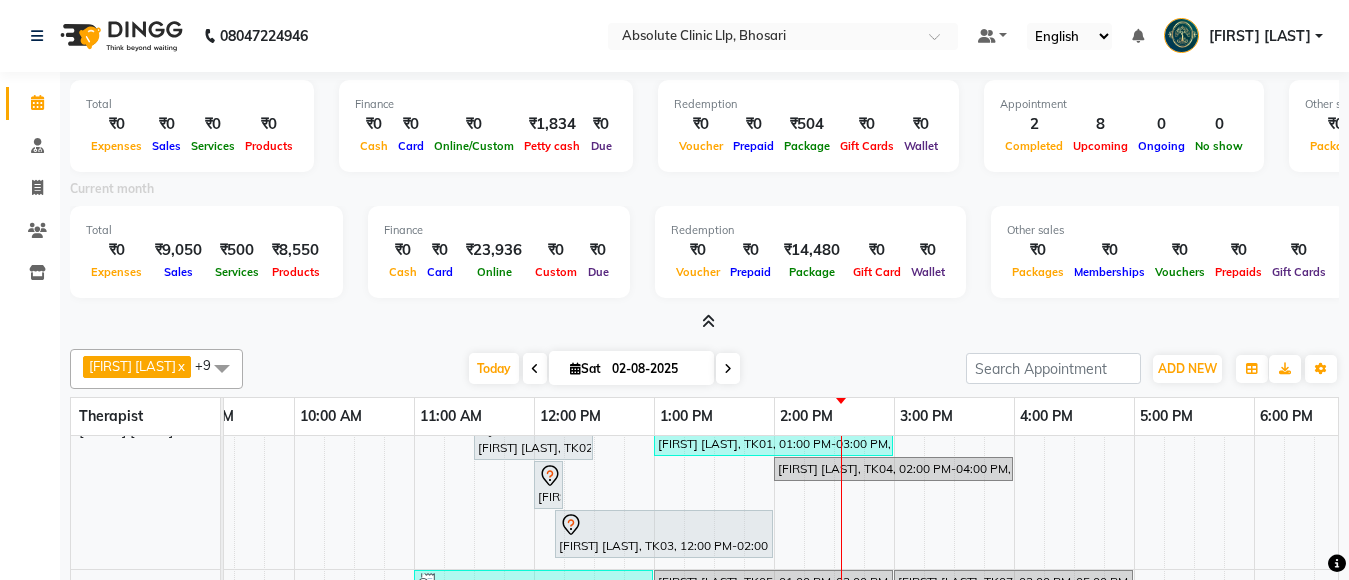 click on "Total  ₹0  Expenses ₹0  Sales ₹0  Services ₹0  Products Finance  ₹0  Cash ₹0  Card ₹0  Online/Custom ₹1,834 Petty cash ₹0 Due  Redemption  ₹0 Voucher ₹0 Prepaid ₹504 Package ₹0  Gift Cards ₹0  Wallet  Appointment  2 Completed 8 Upcoming 0 Ongoing 0 No show  Other sales  ₹0  Packages ₹0  Memberships ₹0  Vouchers ₹0  Prepaids ₹0  Gift Cards Current month Total  ₹0  Expenses ₹9,050  Sales ₹500 Services ₹8,550 Products  Finance  ₹0  Cash ₹0  Card ₹23,936 ₹0" 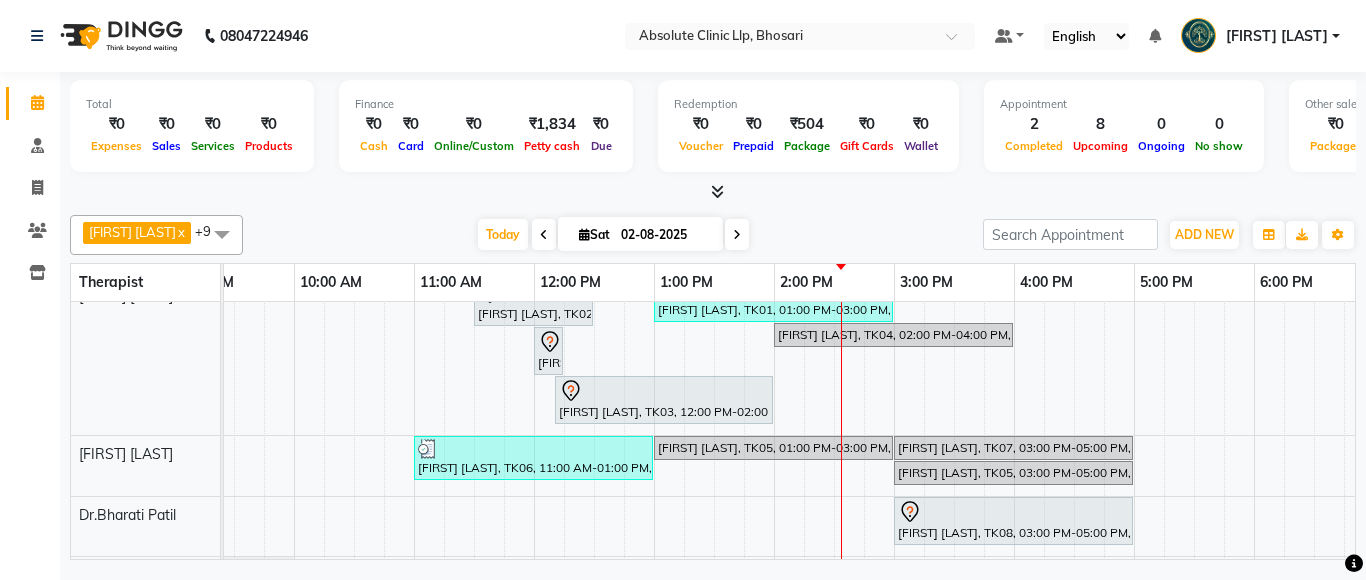click at bounding box center (717, 191) 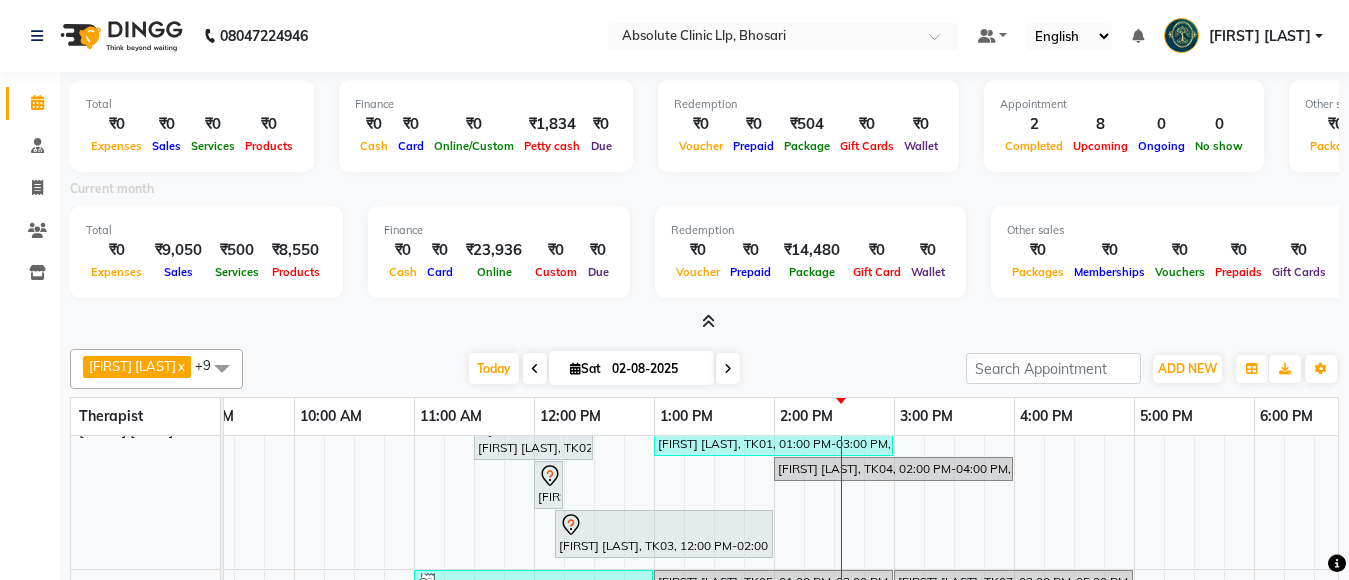 click at bounding box center (704, 322) 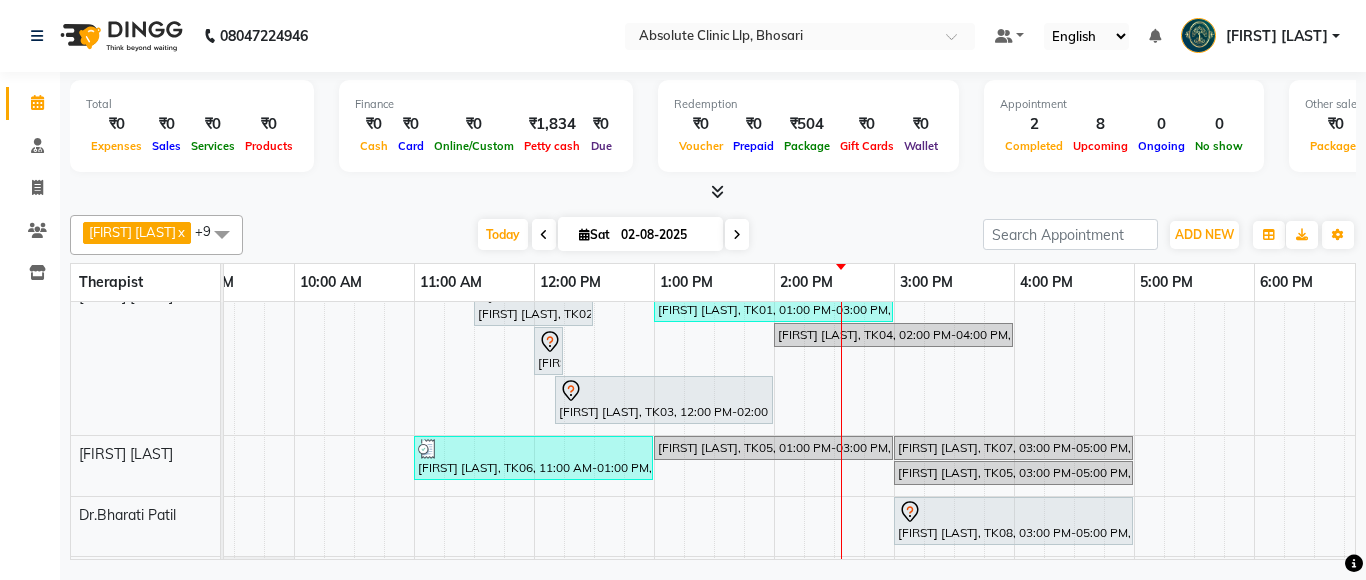 click at bounding box center (717, 191) 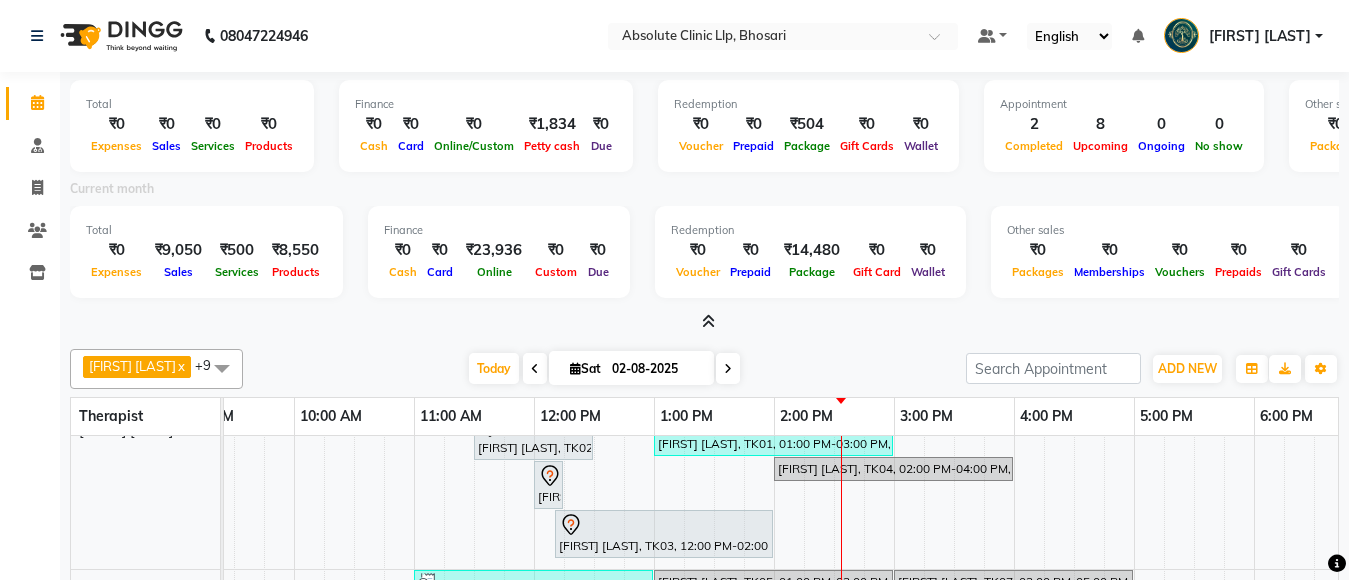 click at bounding box center [708, 321] 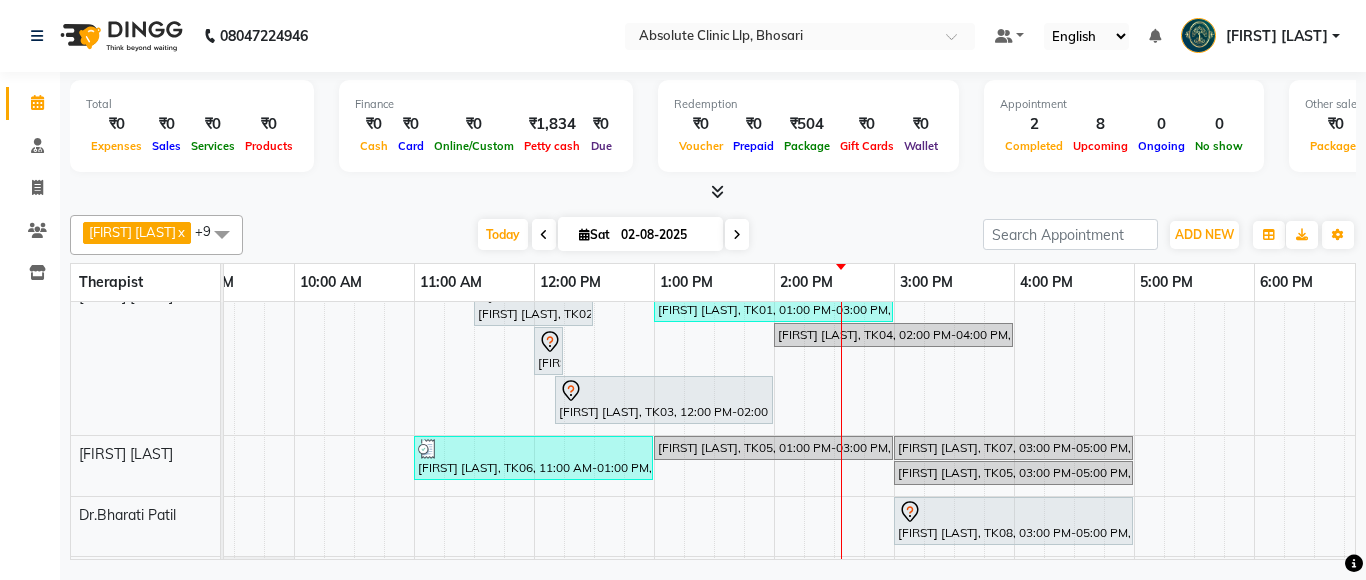 click at bounding box center (717, 191) 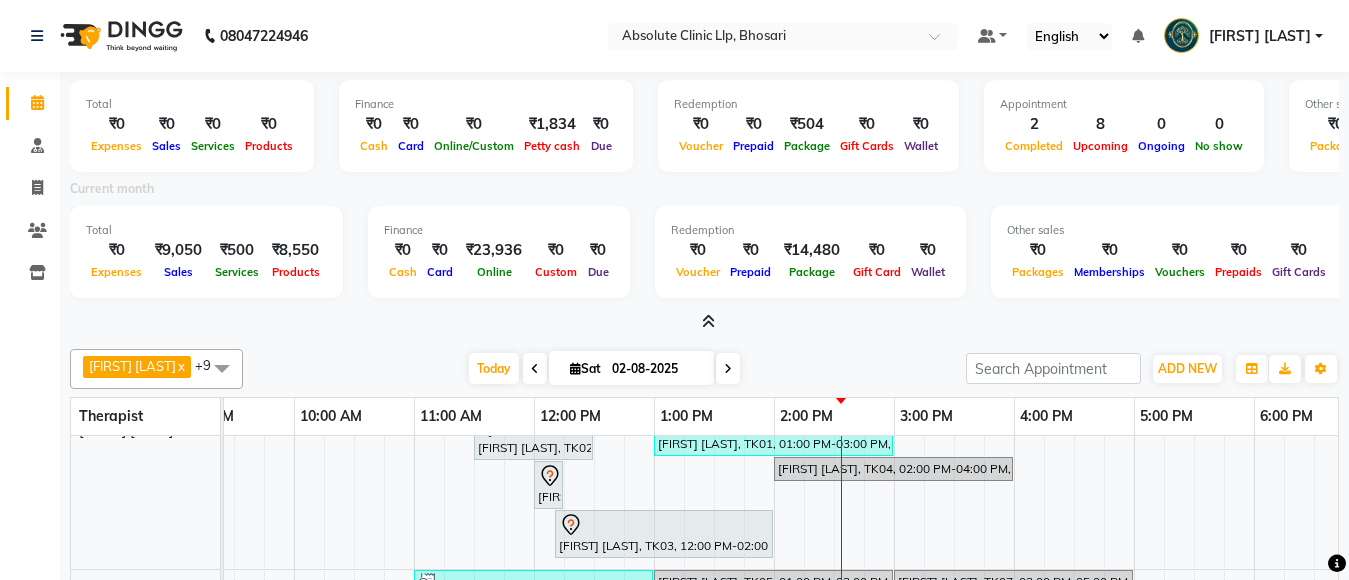 click at bounding box center (708, 321) 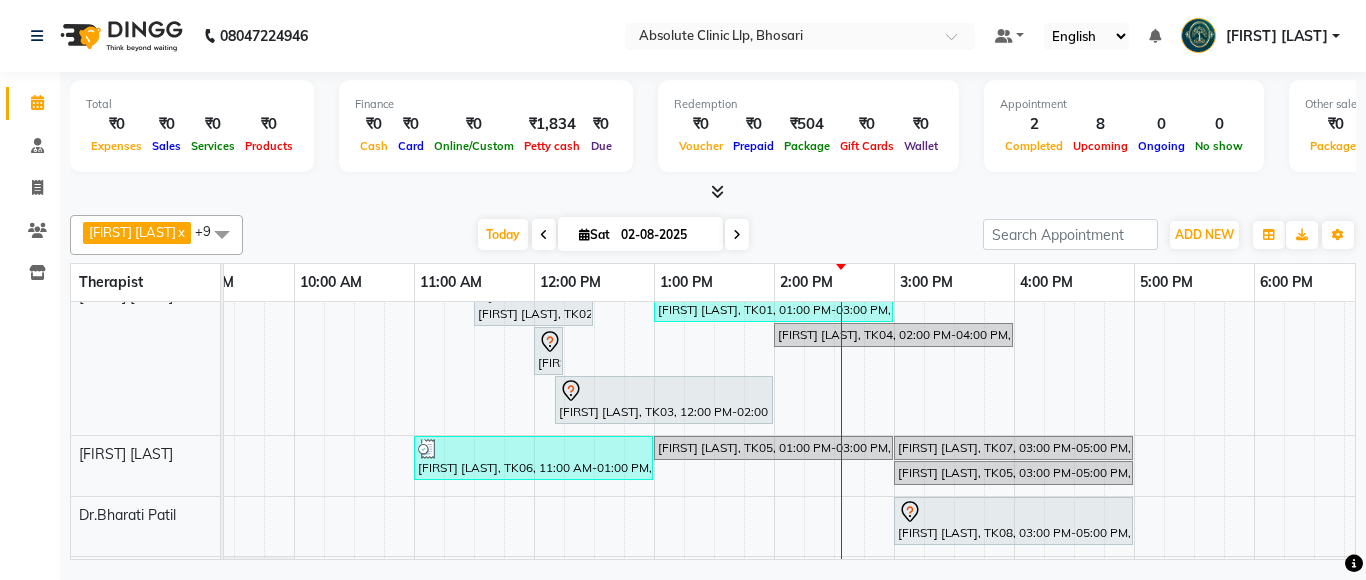 click at bounding box center (717, 191) 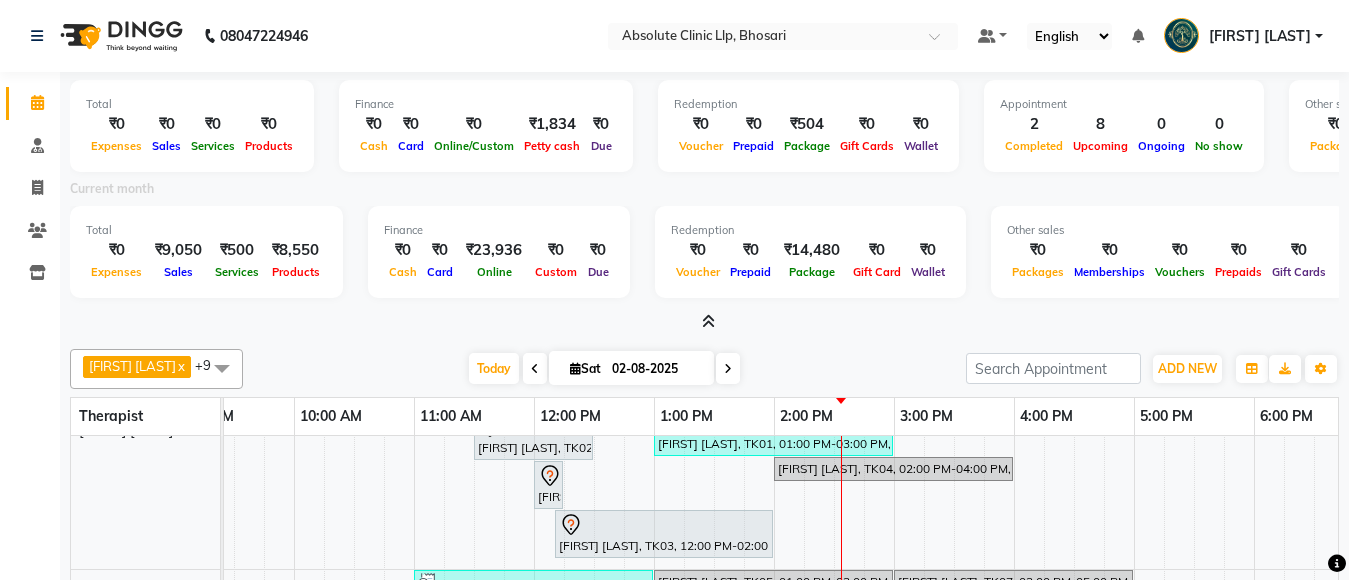 click at bounding box center (704, 322) 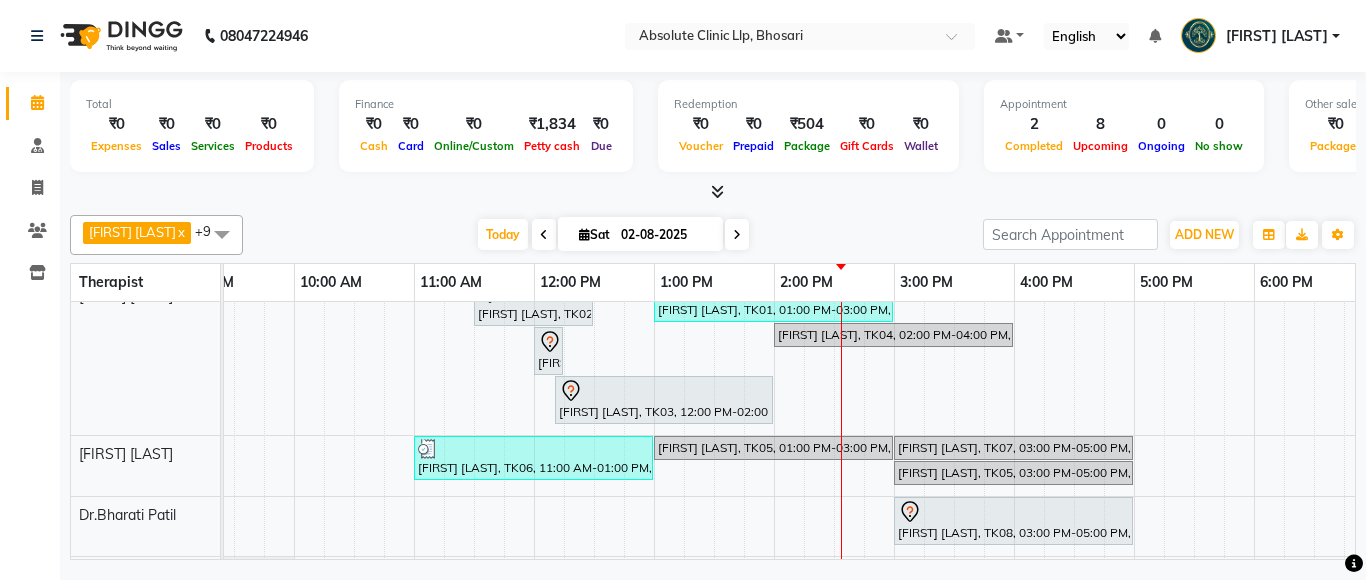 click at bounding box center [717, 191] 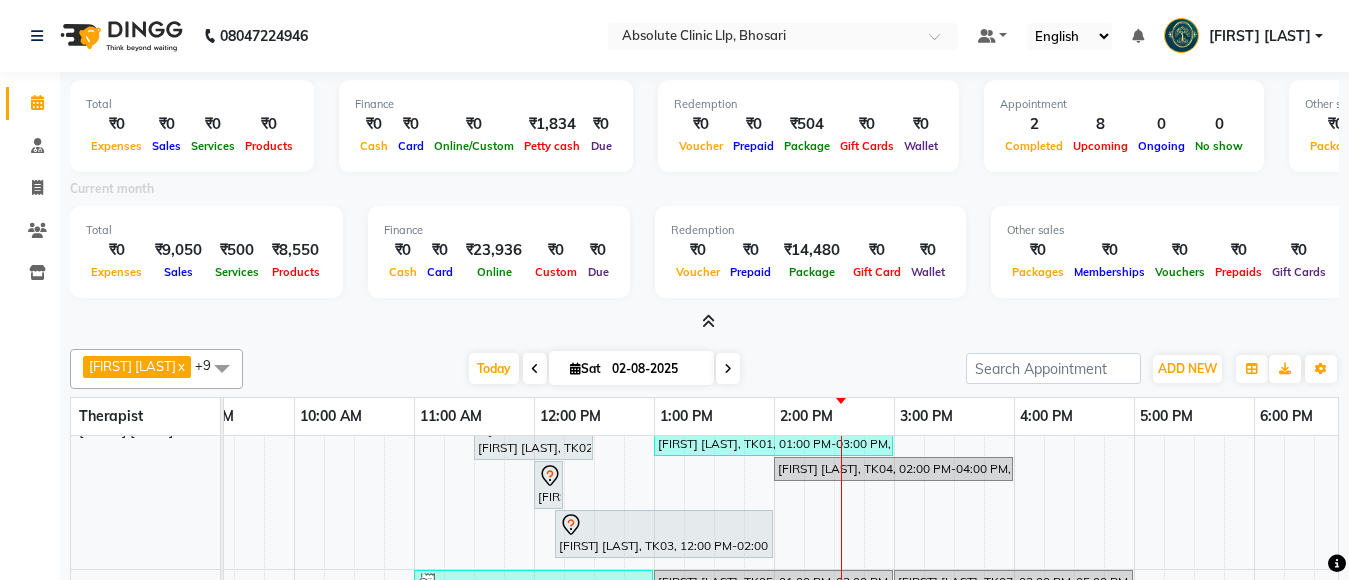 drag, startPoint x: 680, startPoint y: 462, endPoint x: 631, endPoint y: 498, distance: 60.80296 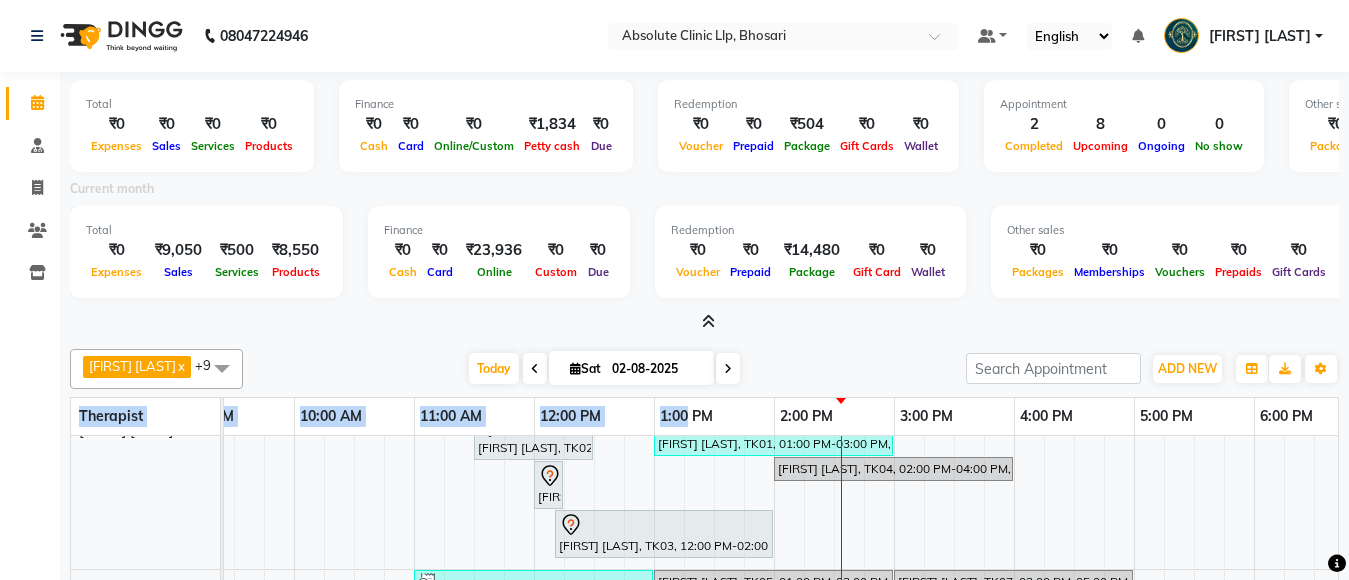 scroll, scrollTop: 40, scrollLeft: 0, axis: vertical 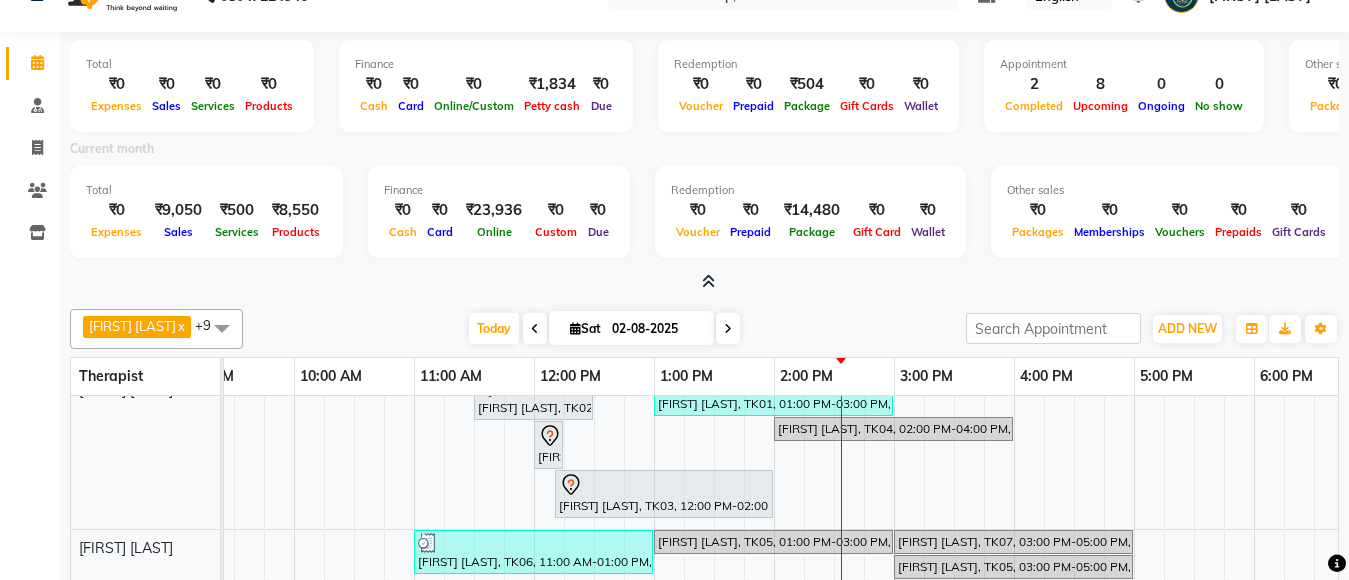 click on "[FIRST] [LAST]	  x Dr.[FIRST] [LAST]  x Dr.[FIRST] [LAST]  x Dr.[FIRST] [LAST]  x [FIRST] [LAST]  x [FIRST] [LAST]  x [FIRST] [LAST]	  x [FIRST] [LAST]	  x [FIRST] [LAST]	  x [FIRST] [LAST]  x +9 UnSelect All [FIRST] [LAST]	 Dr.[FIRST] [LAST] Dr.[FIRST] [LAST] Dr.[FIRST] [LAST] [FIRST] [LAST] [FIRST] [LAST] [FIRST] [LAST]	 [FIRST] [LAST]	 [FIRST] [LAST]	 [FIRST] [LAST] [FIRST] [LAST] Today  Sat 02-08-2025 Toggle Dropdown Add Appointment Add Invoice Add Client Toggle Dropdown Add Appointment Add Invoice Add Client ADD NEW Toggle Dropdown Add Appointment Add Invoice Add Client [FIRST] [LAST]	  x Dr.[FIRST] [LAST]  x Dr.[FIRST] [LAST]  x Dr.[FIRST] [LAST]  x [FIRST] [LAST]  x [FIRST] [LAST]  x [FIRST] [LAST]	  x [FIRST] [LAST]	  x [FIRST] [LAST]	  x [FIRST] [LAST]  x +9 UnSelect All [FIRST] [LAST]	 Dr.[FIRST] [LAST] Dr.[FIRST] [LAST] Dr.[FIRST] [LAST] [FIRST] [LAST] [FIRST] [LAST] Today" 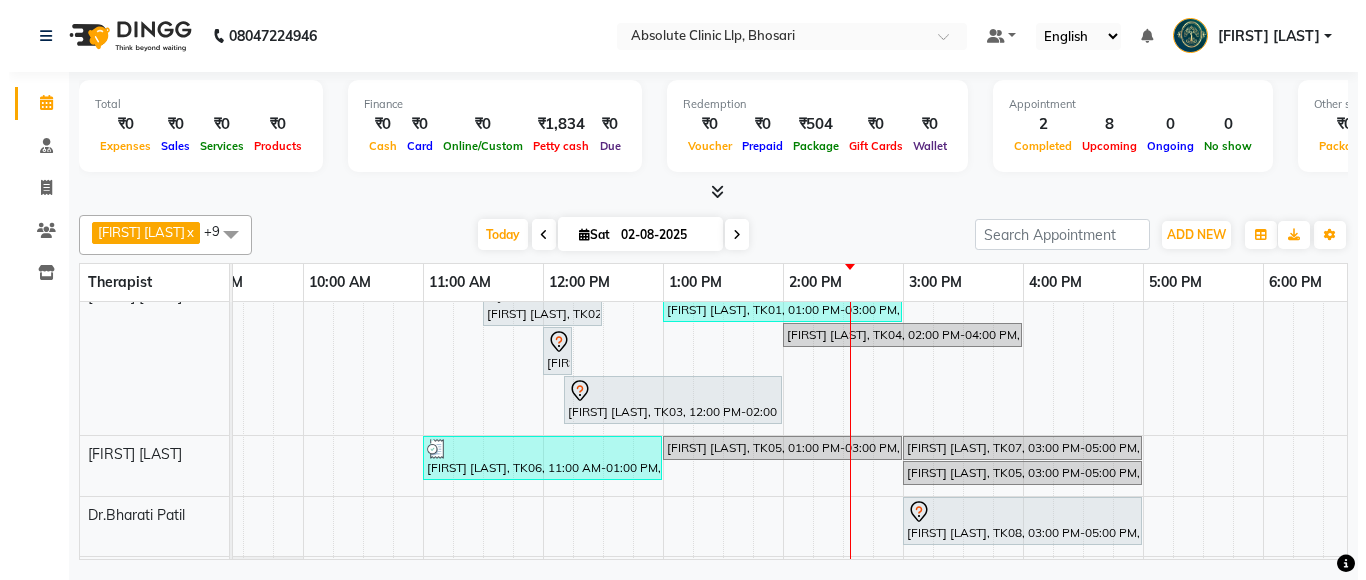 scroll, scrollTop: 0, scrollLeft: 0, axis: both 